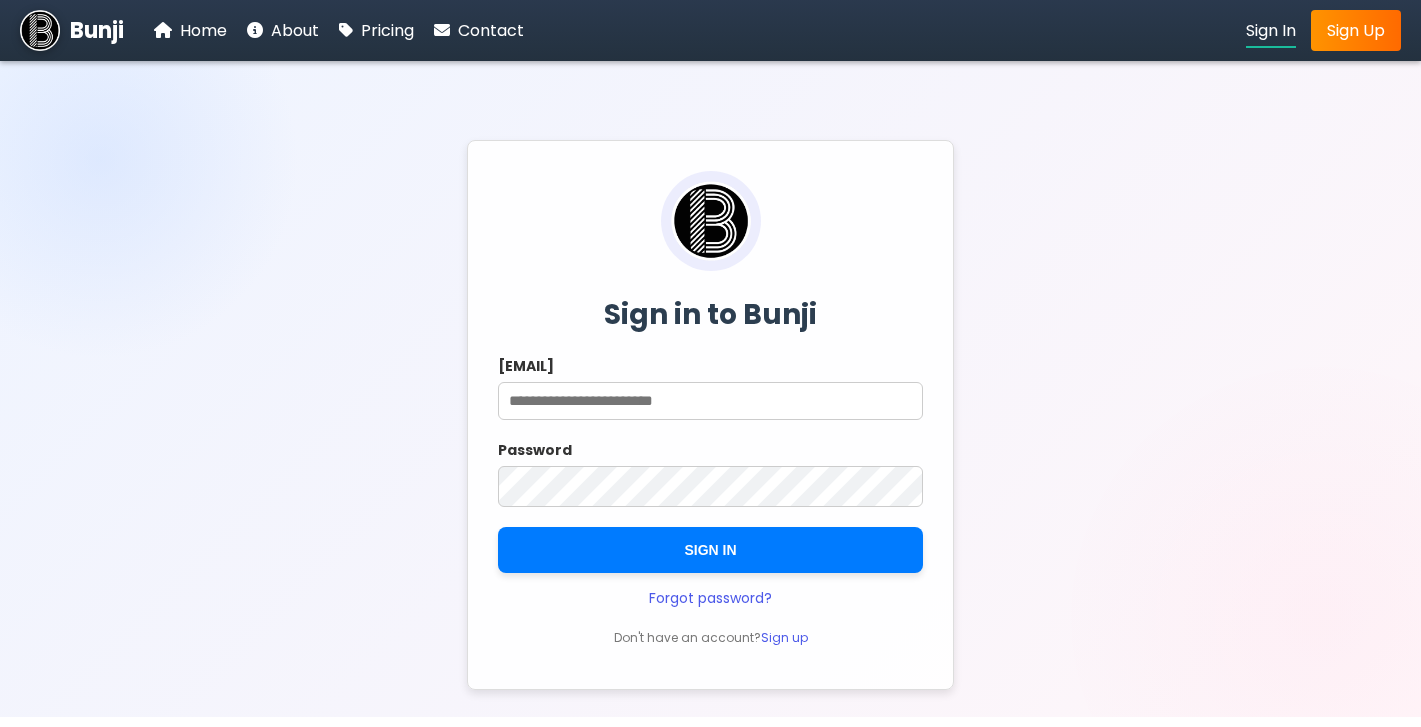 scroll, scrollTop: 0, scrollLeft: 0, axis: both 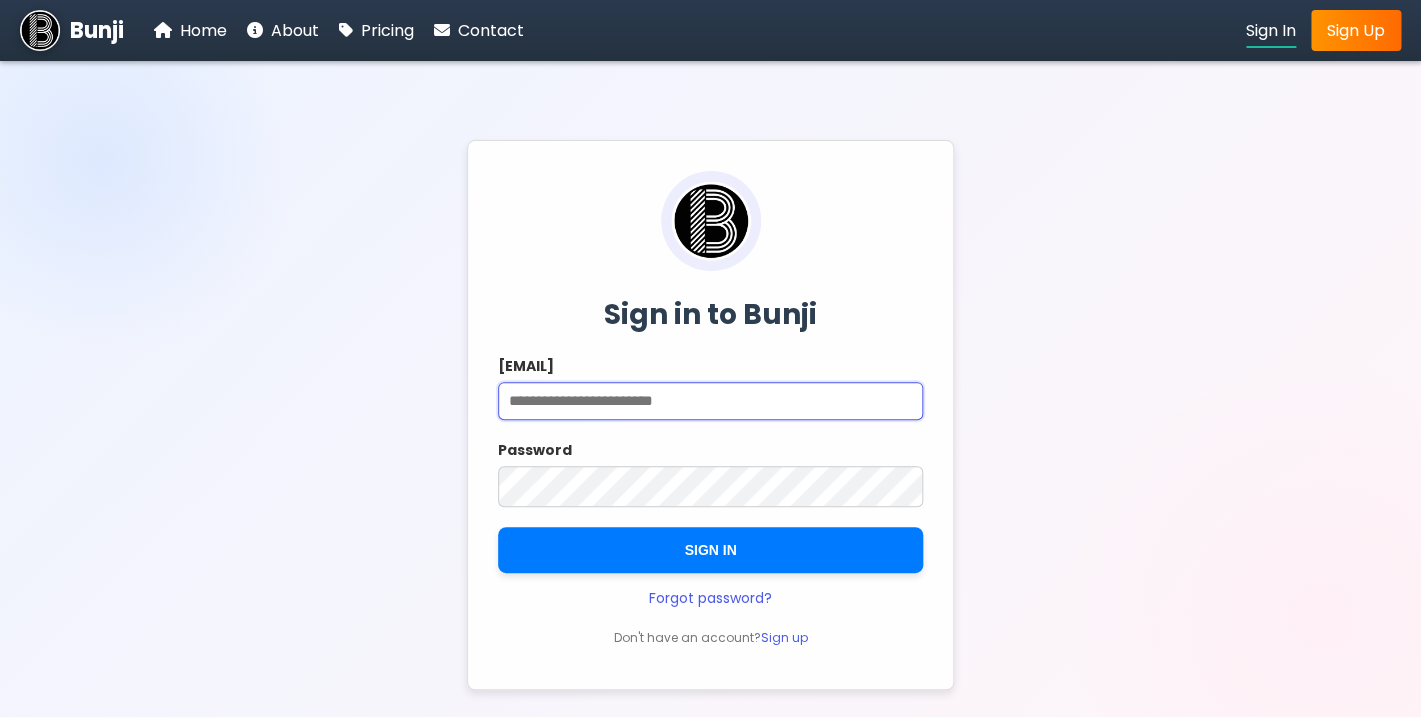 click on "Email" at bounding box center (710, 401) 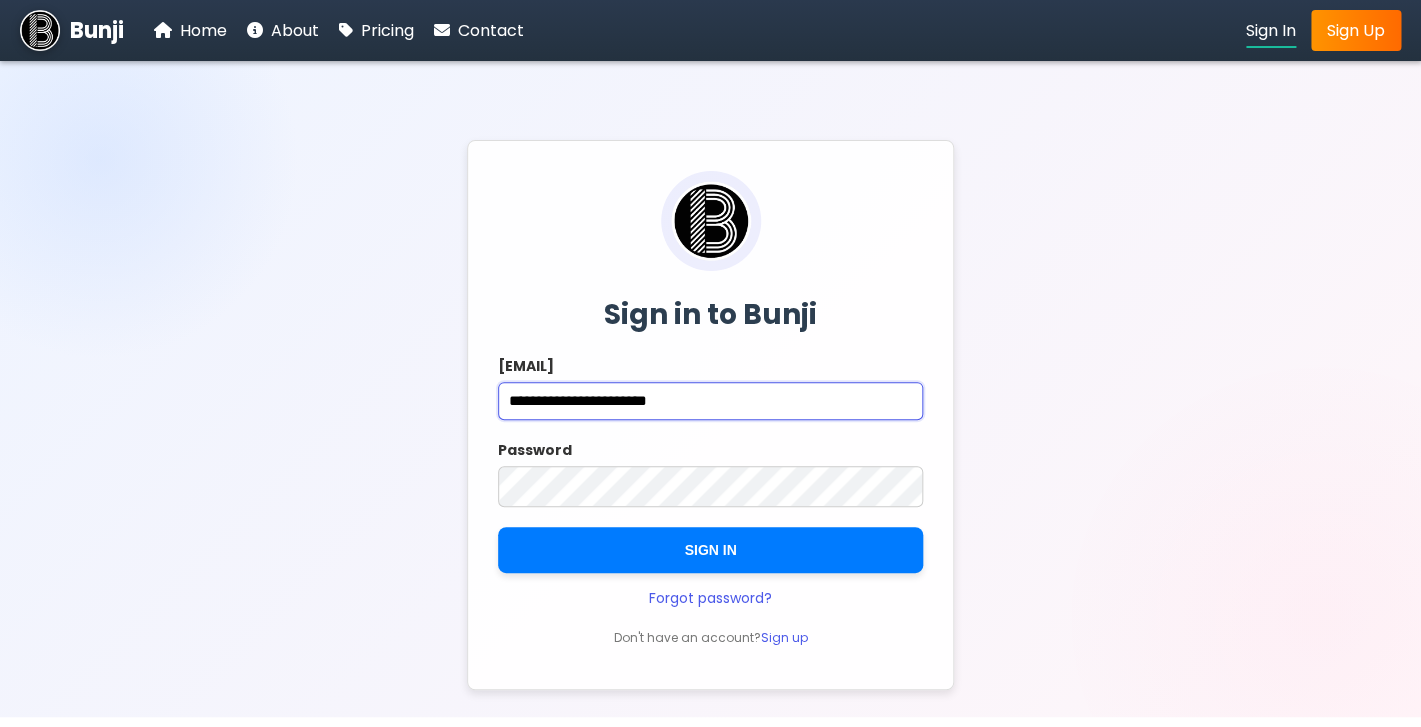 type on "**********" 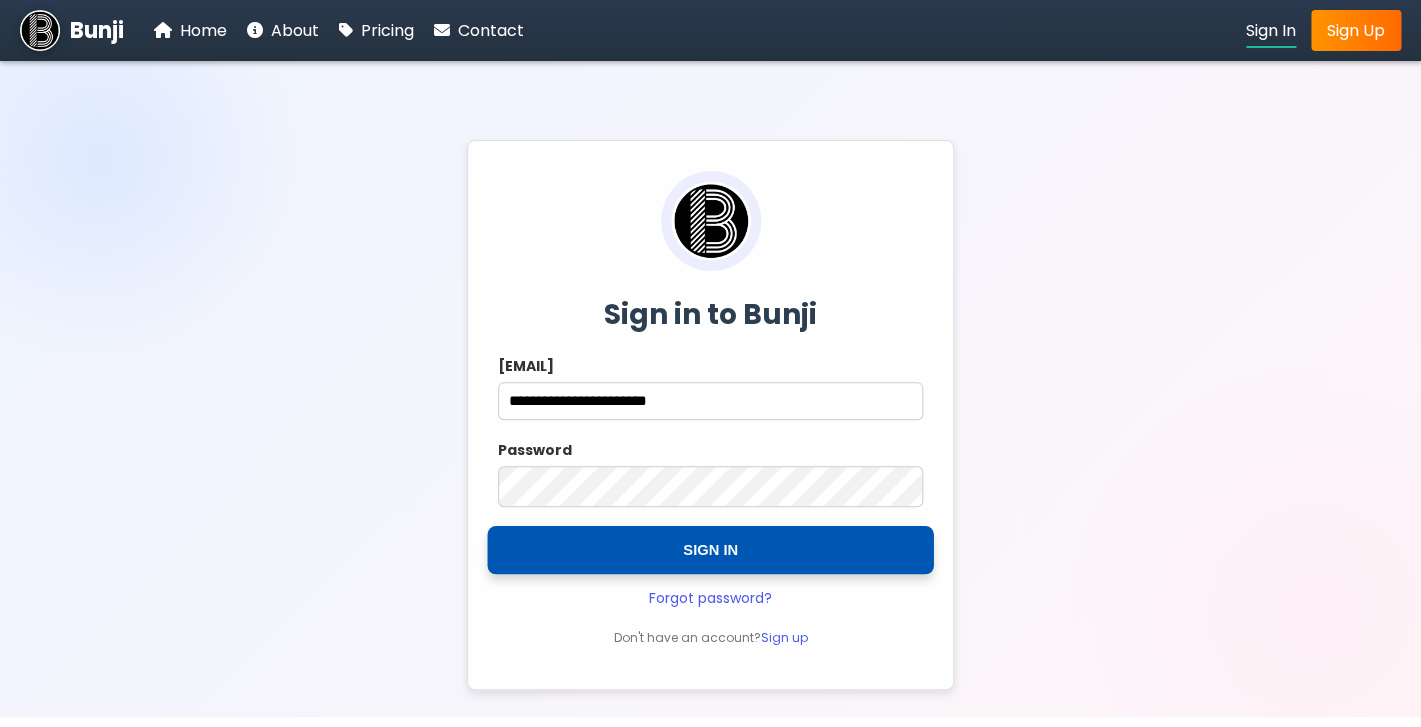 click on "SIGN IN" 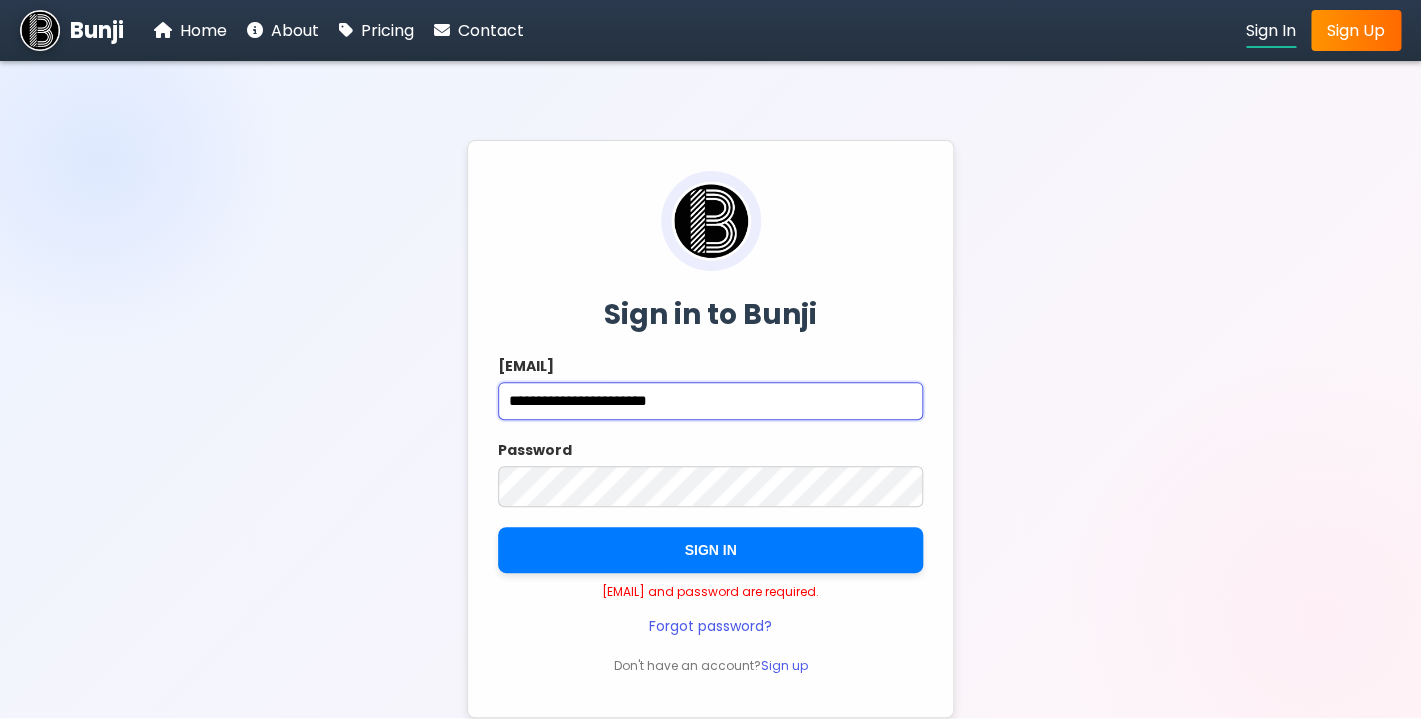 drag, startPoint x: 709, startPoint y: 402, endPoint x: 436, endPoint y: 401, distance: 273.00183 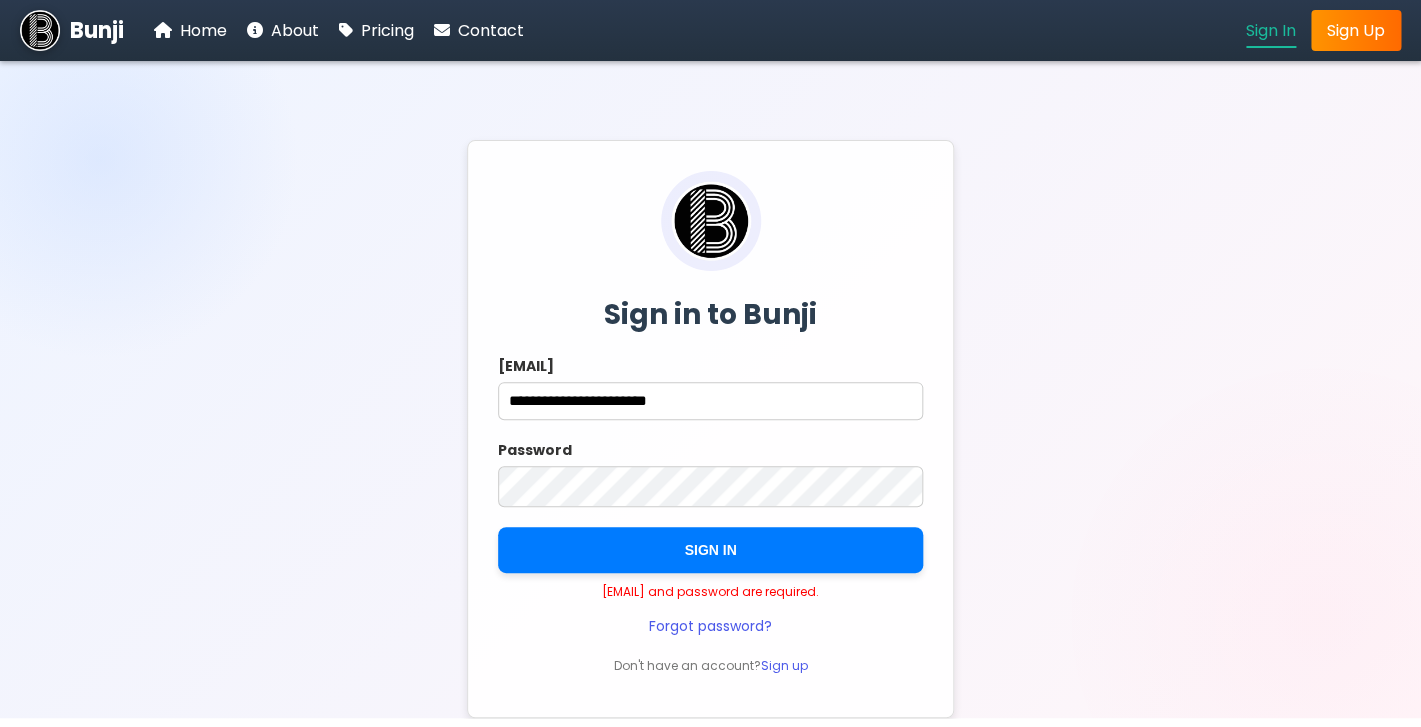 click on "Sign In" at bounding box center [1271, 30] 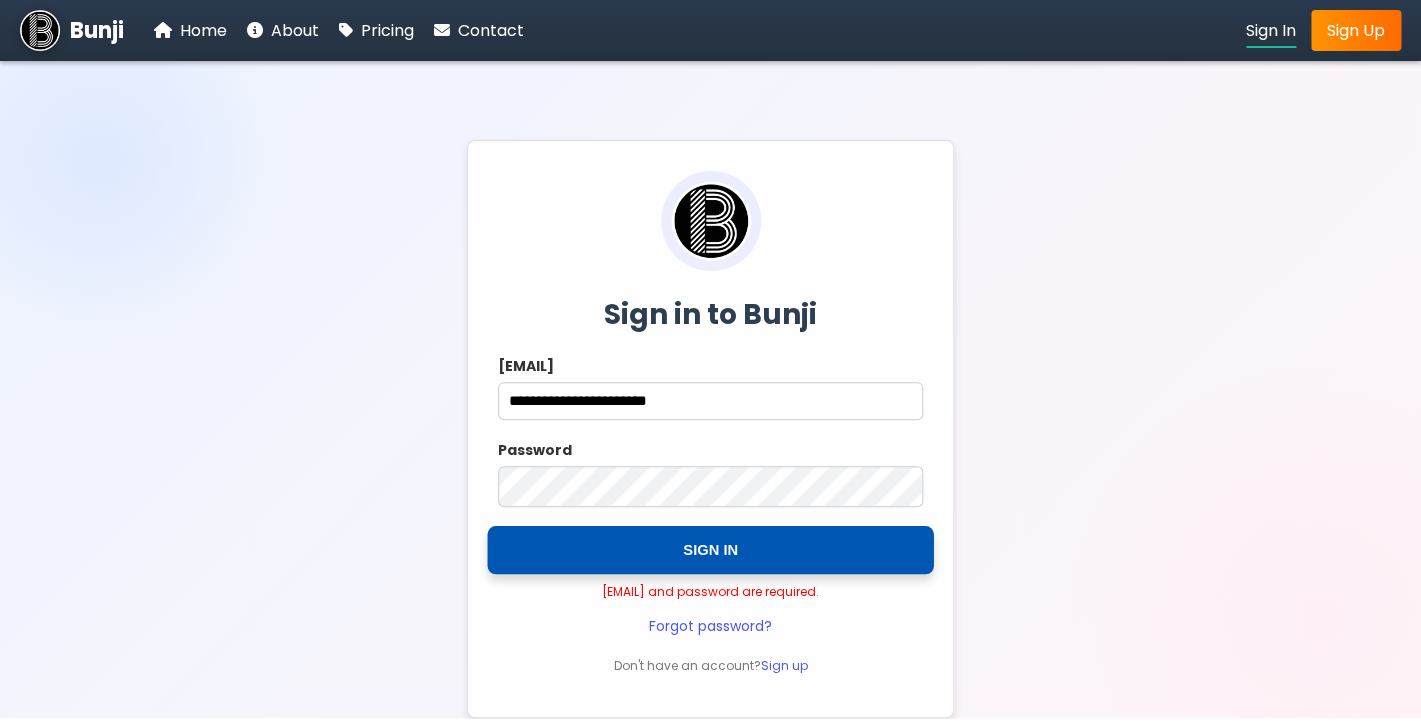 click on "SIGN IN" 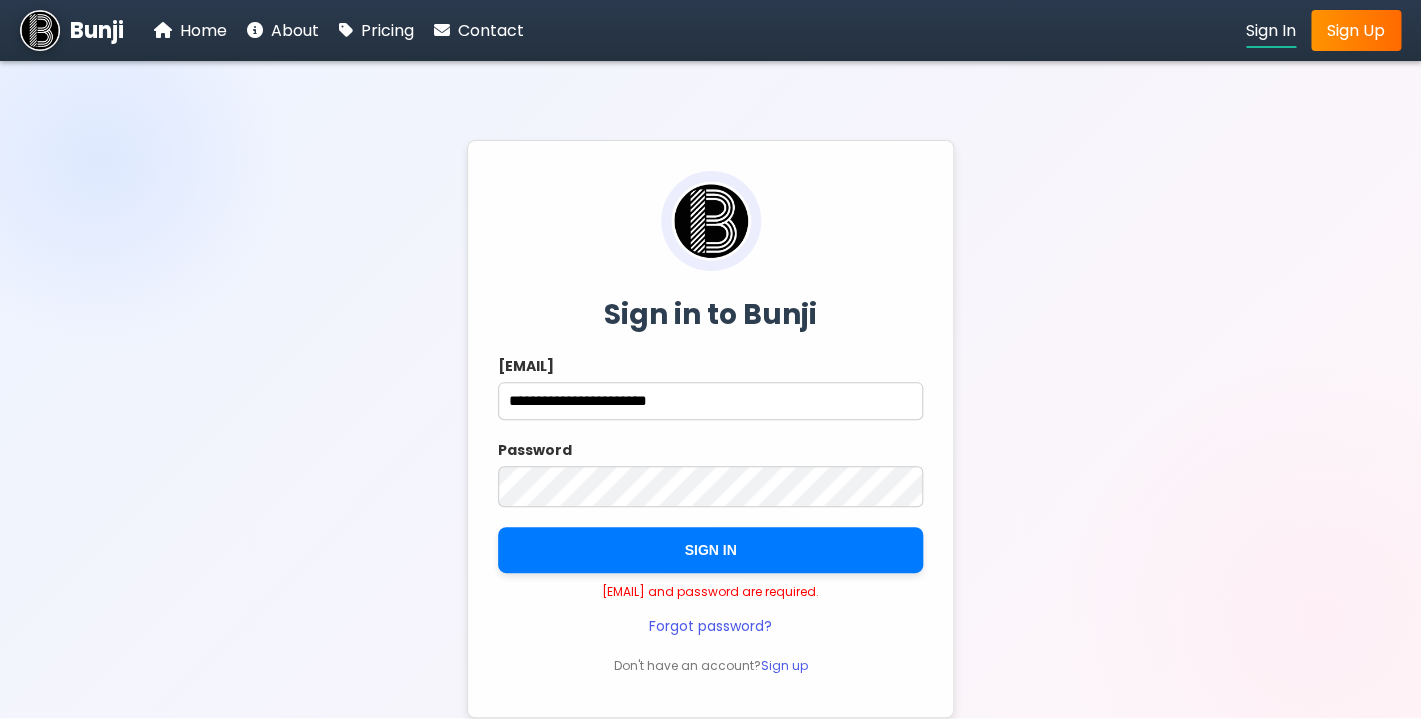 click on "Forgot password?" 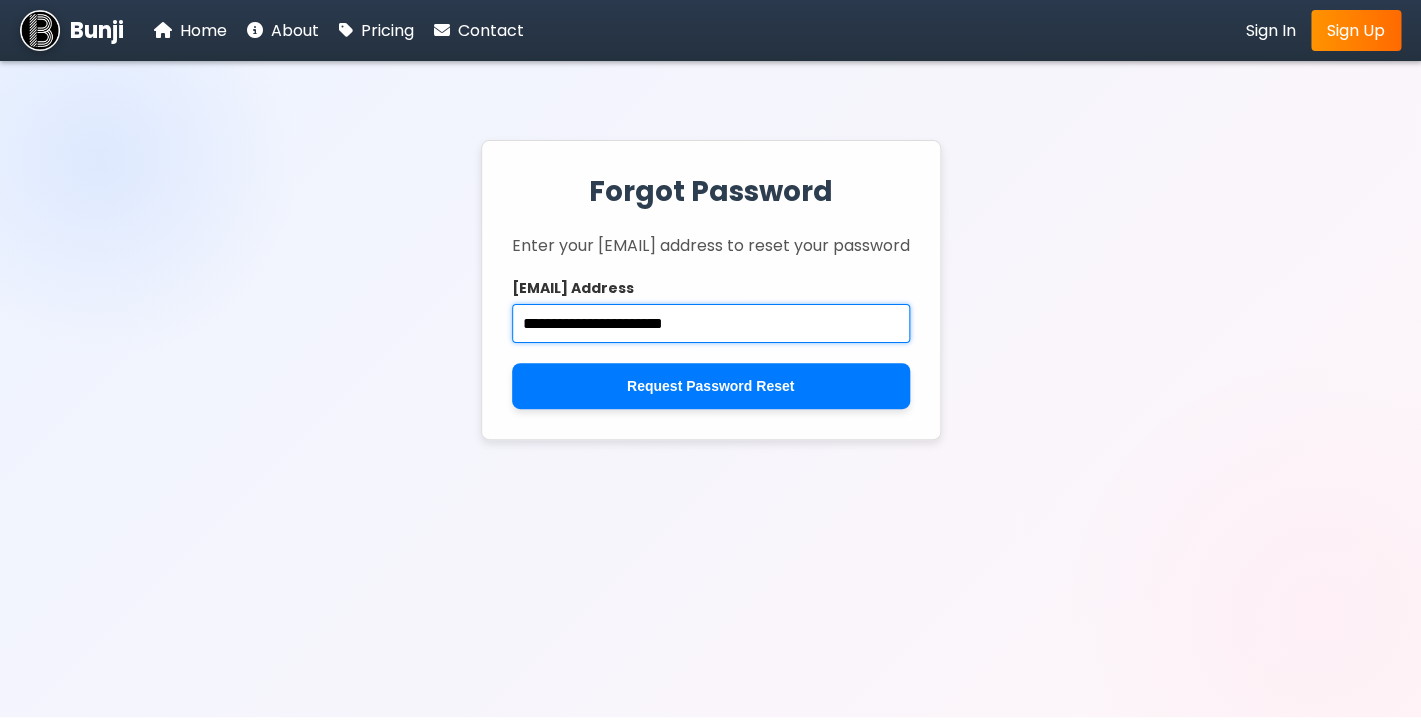 drag, startPoint x: 733, startPoint y: 320, endPoint x: 475, endPoint y: 319, distance: 258.00195 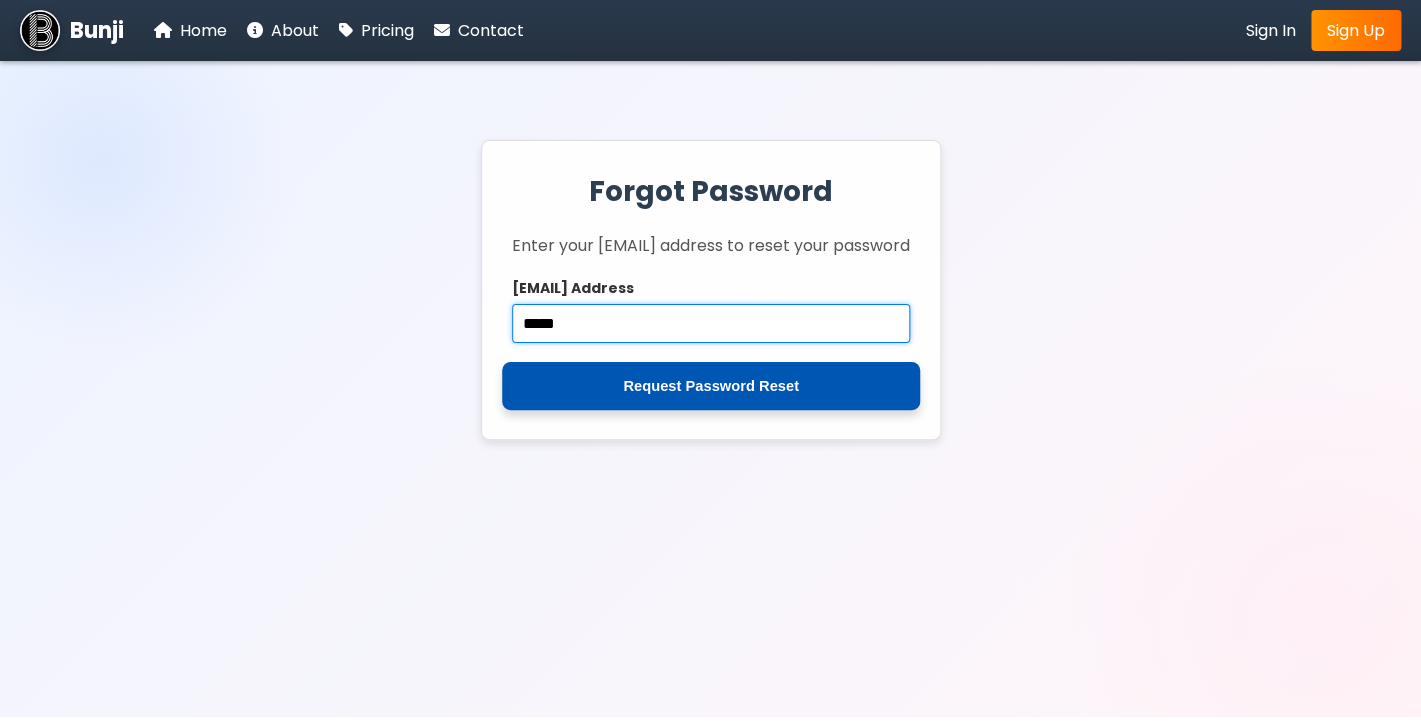 type on "**********" 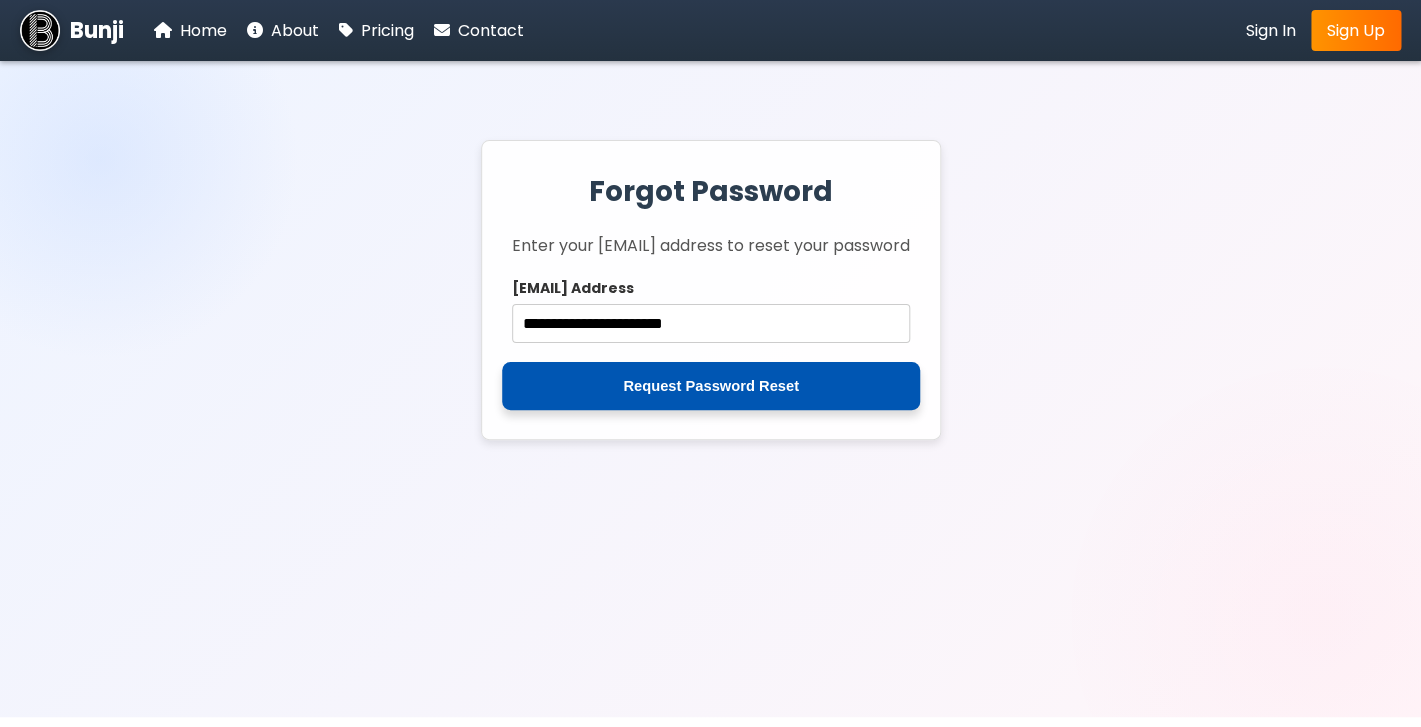 click on "Request Password Reset" 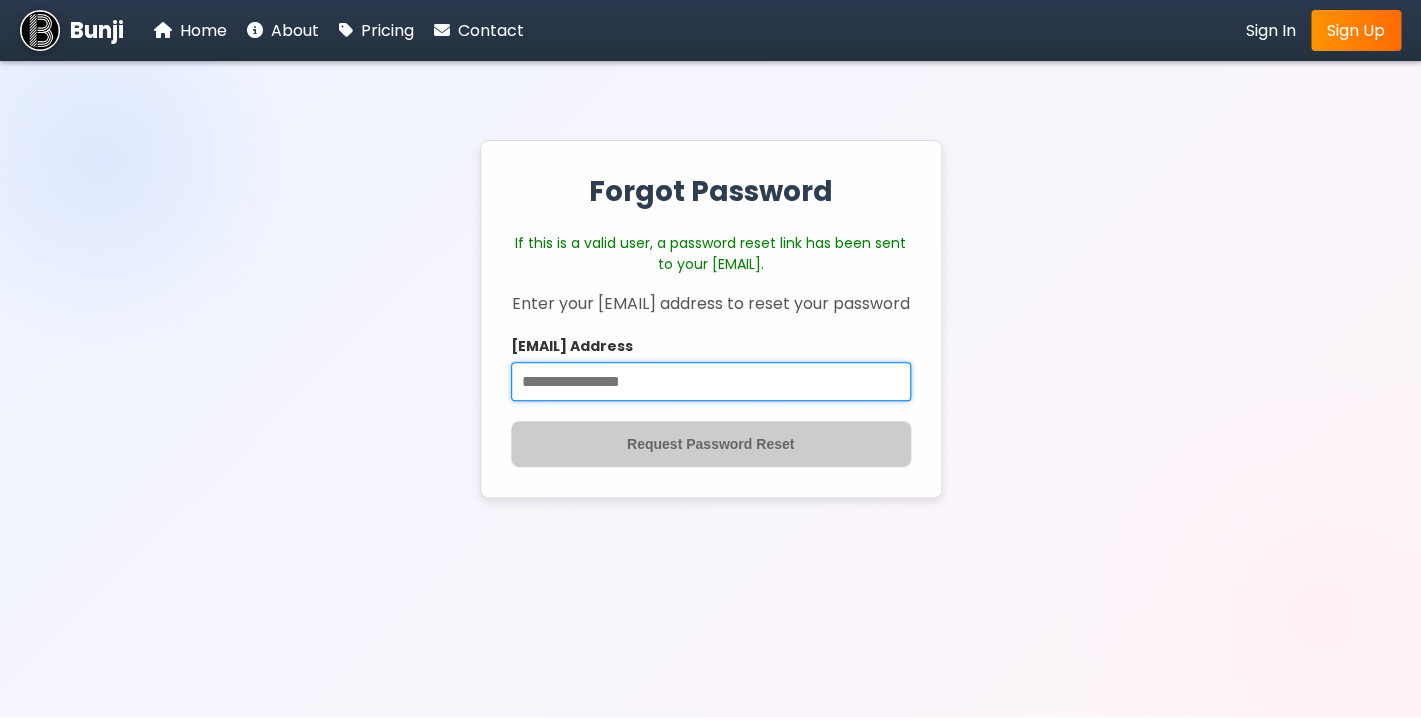 click on "Email Address" at bounding box center (711, 381) 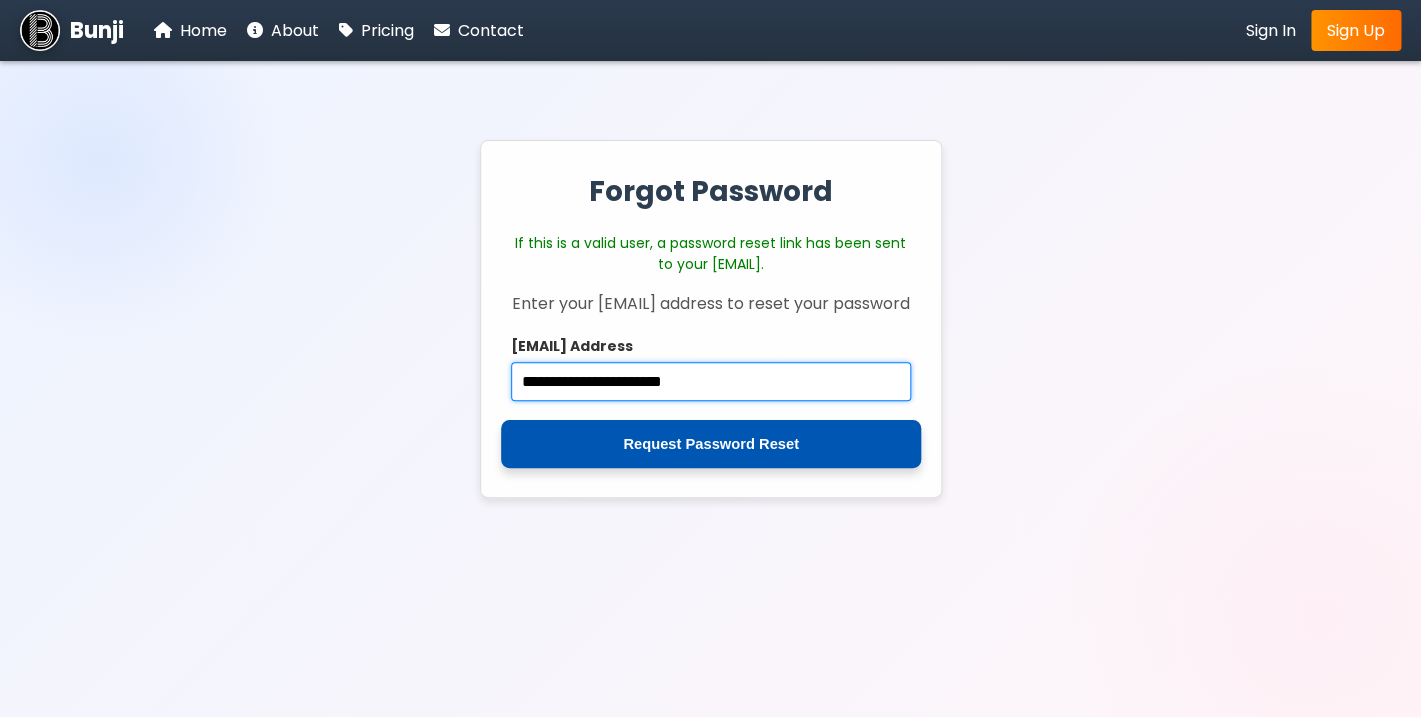 type on "**********" 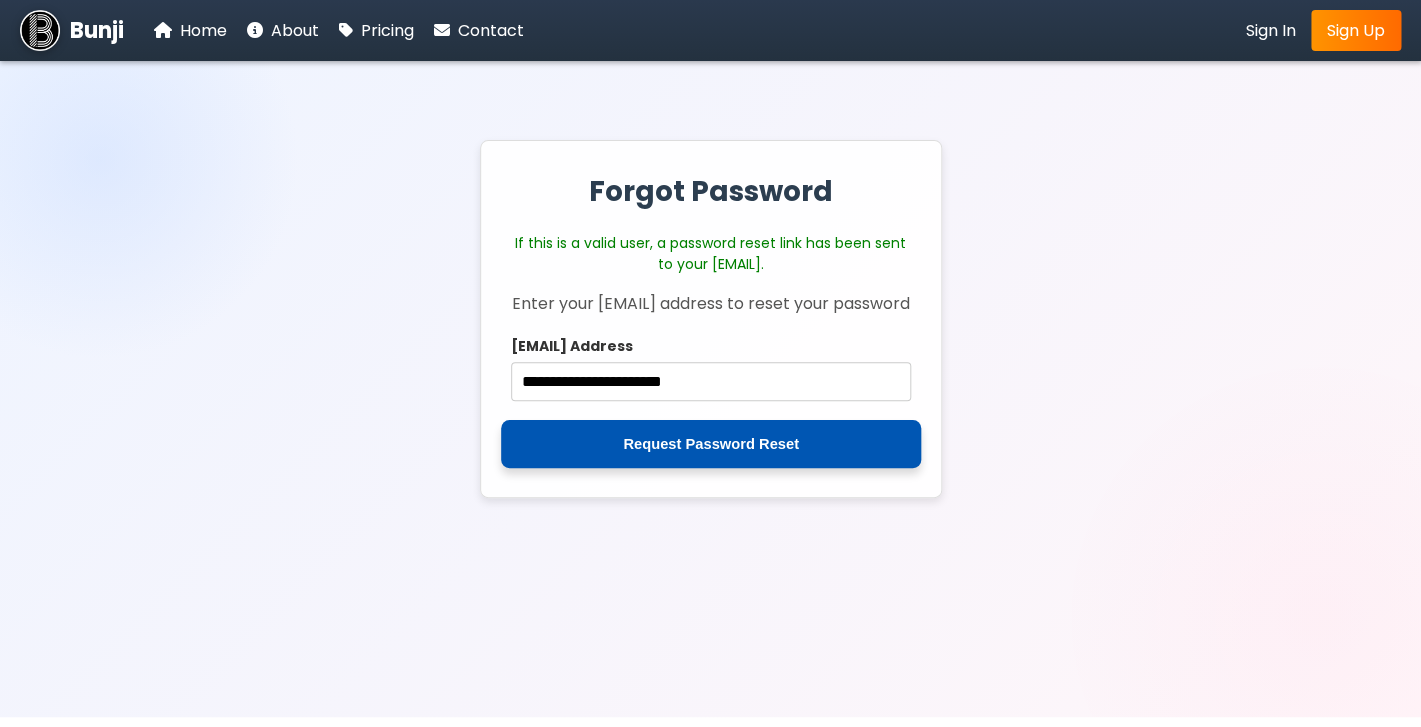click on "Request Password Reset" 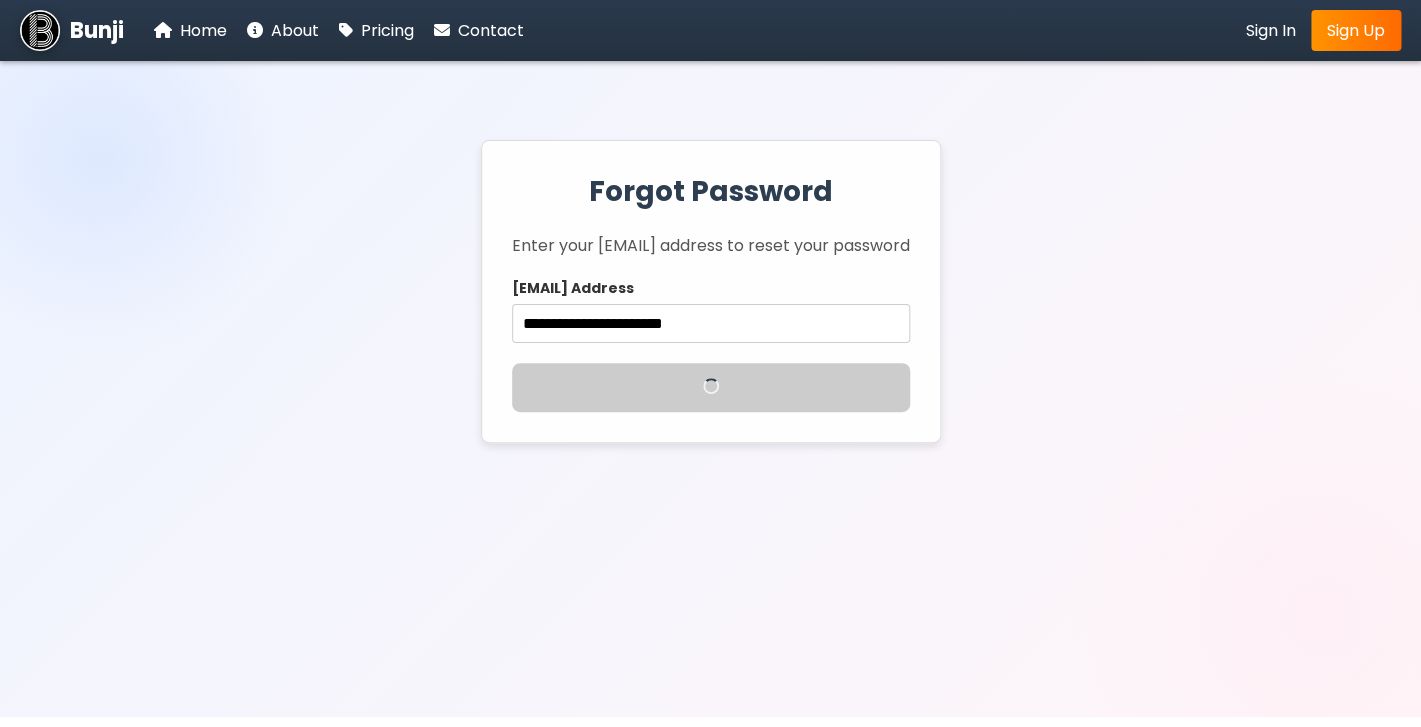 type 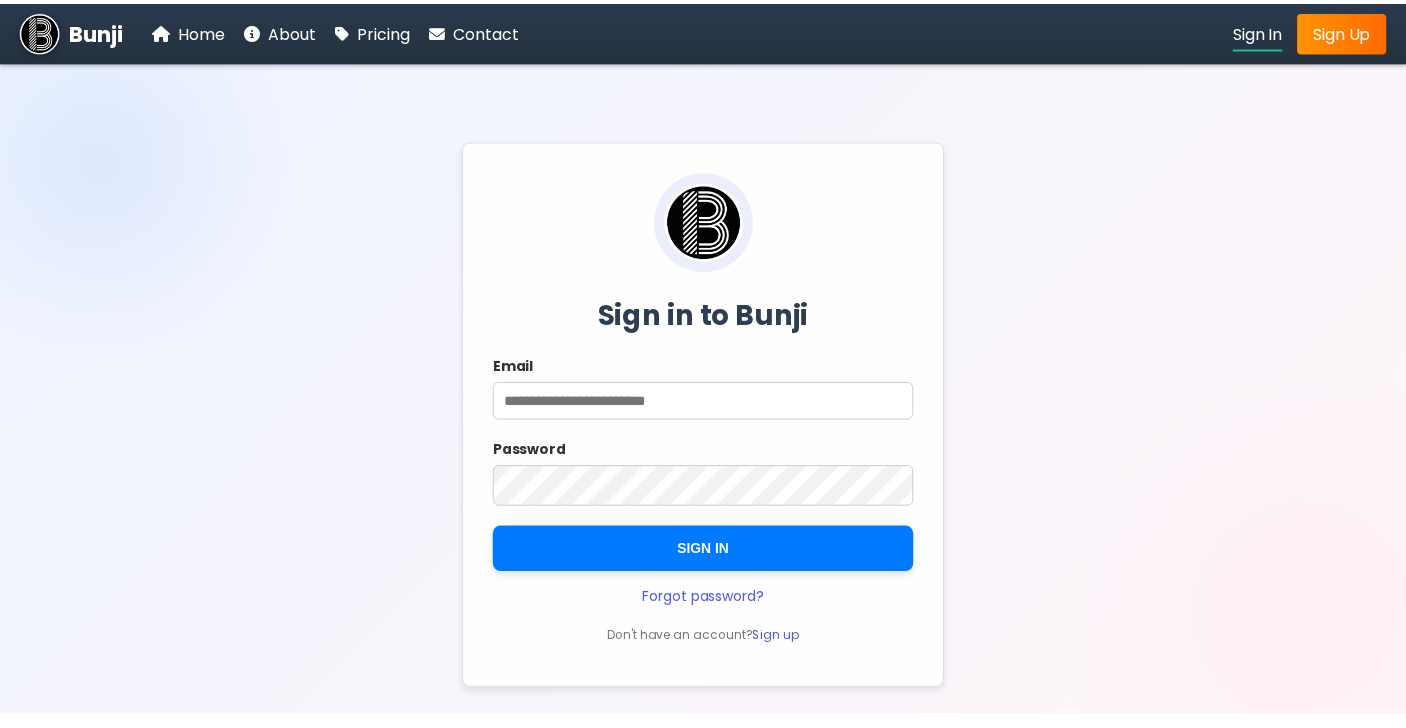 scroll, scrollTop: 0, scrollLeft: 0, axis: both 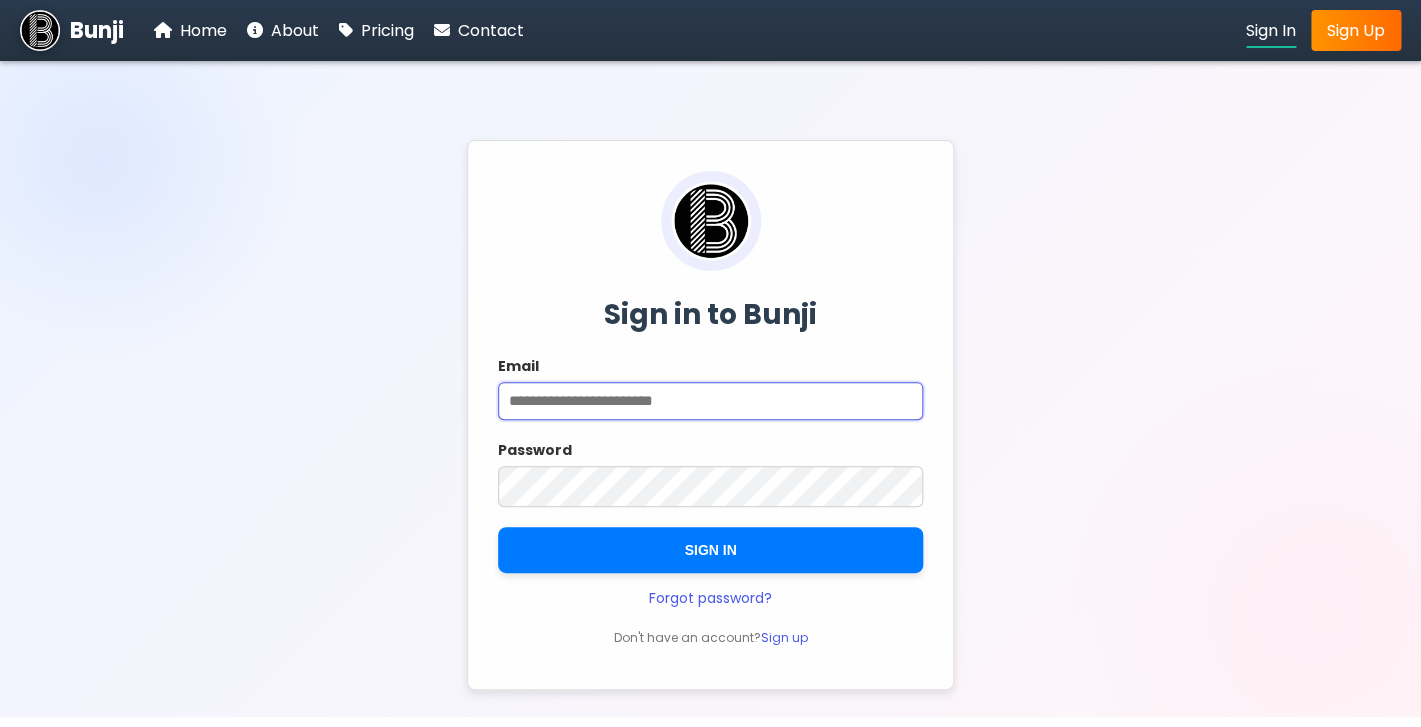 click on "Email" at bounding box center (710, 401) 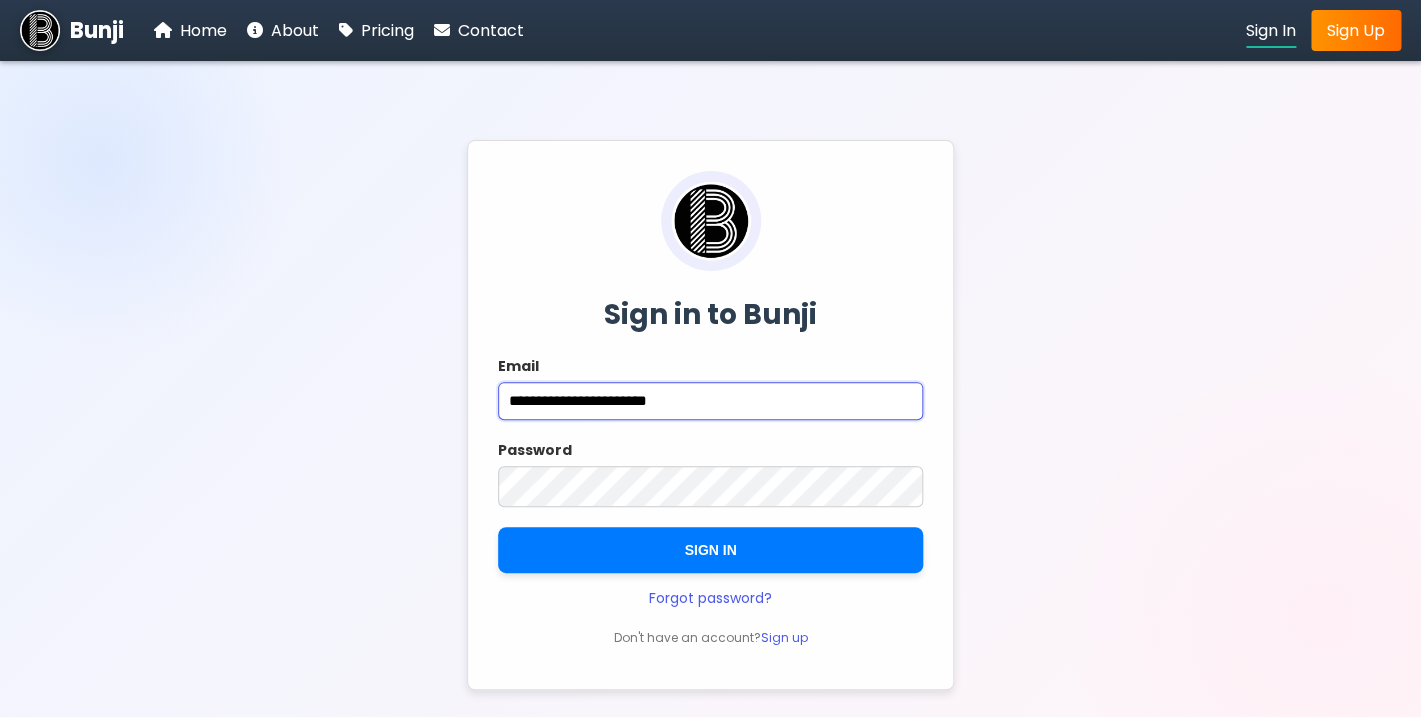 type on "**********" 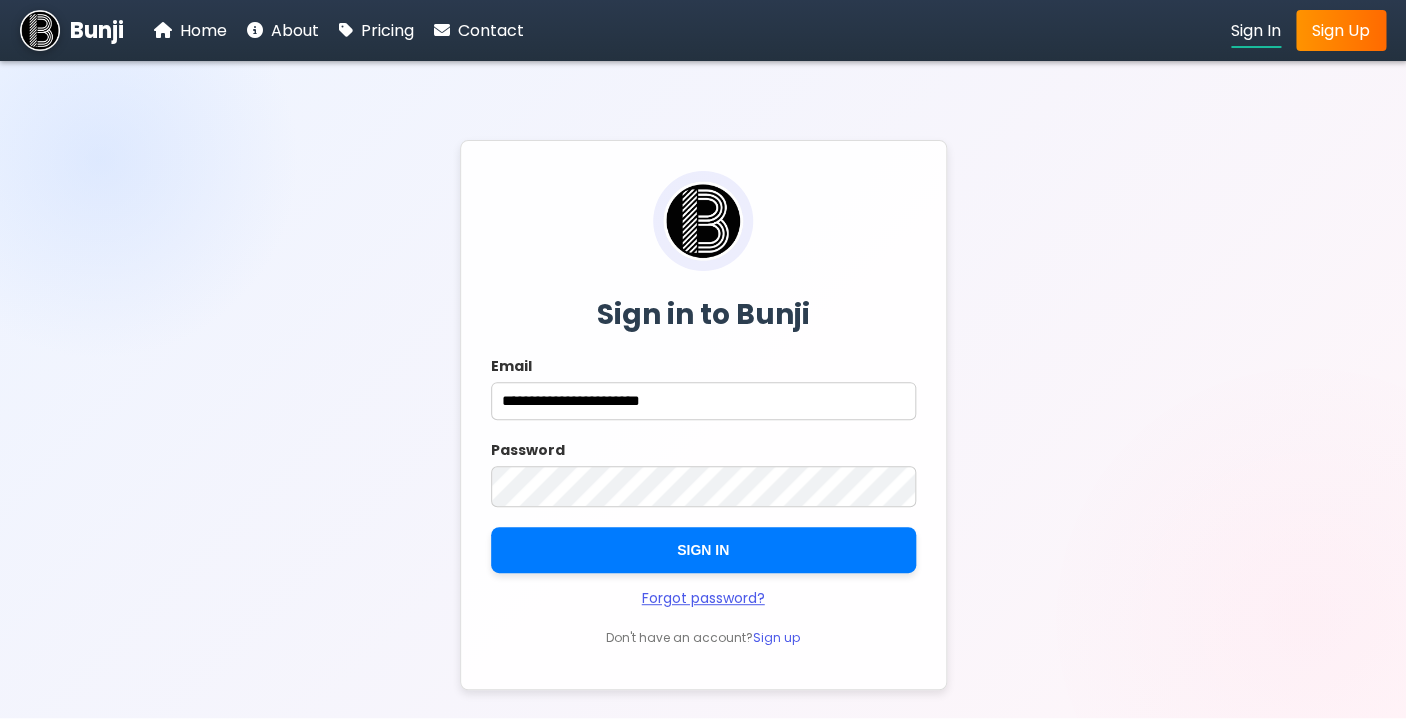 click on "Forgot password?" 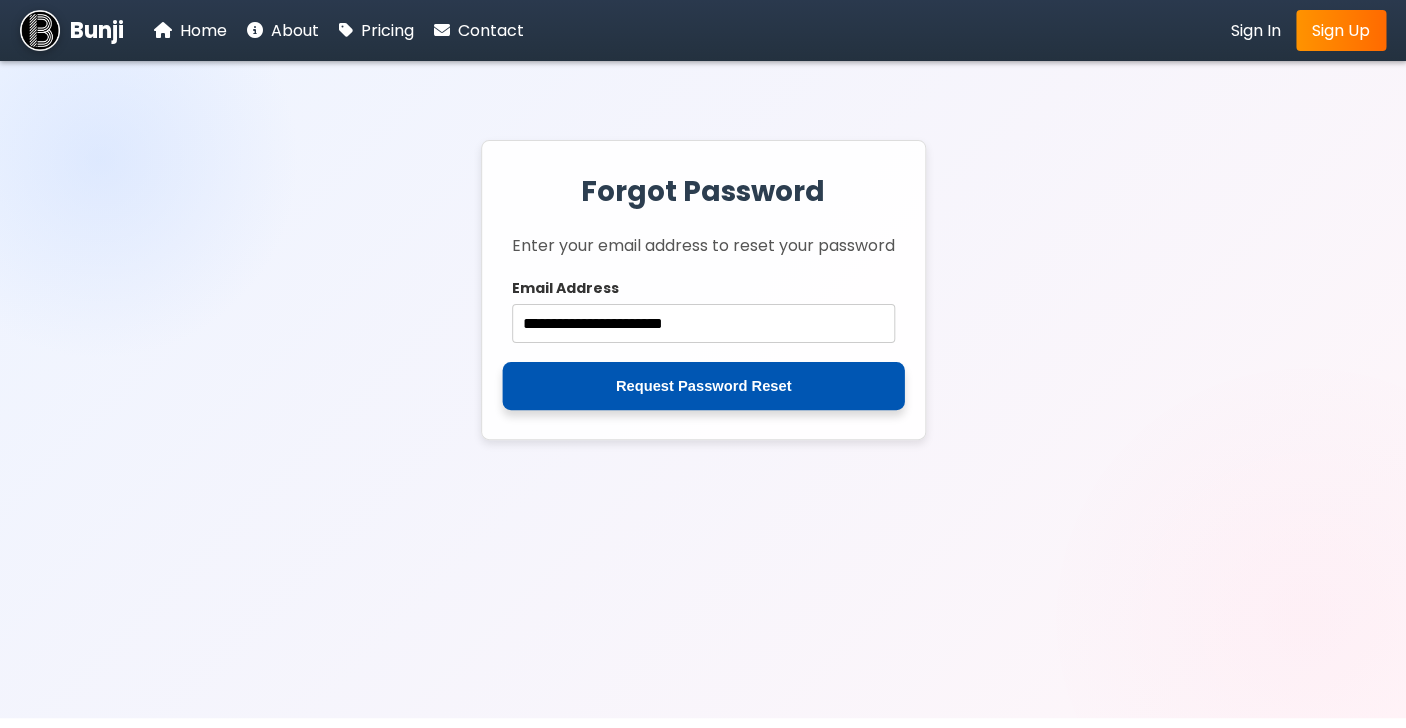 click on "Request Password Reset" 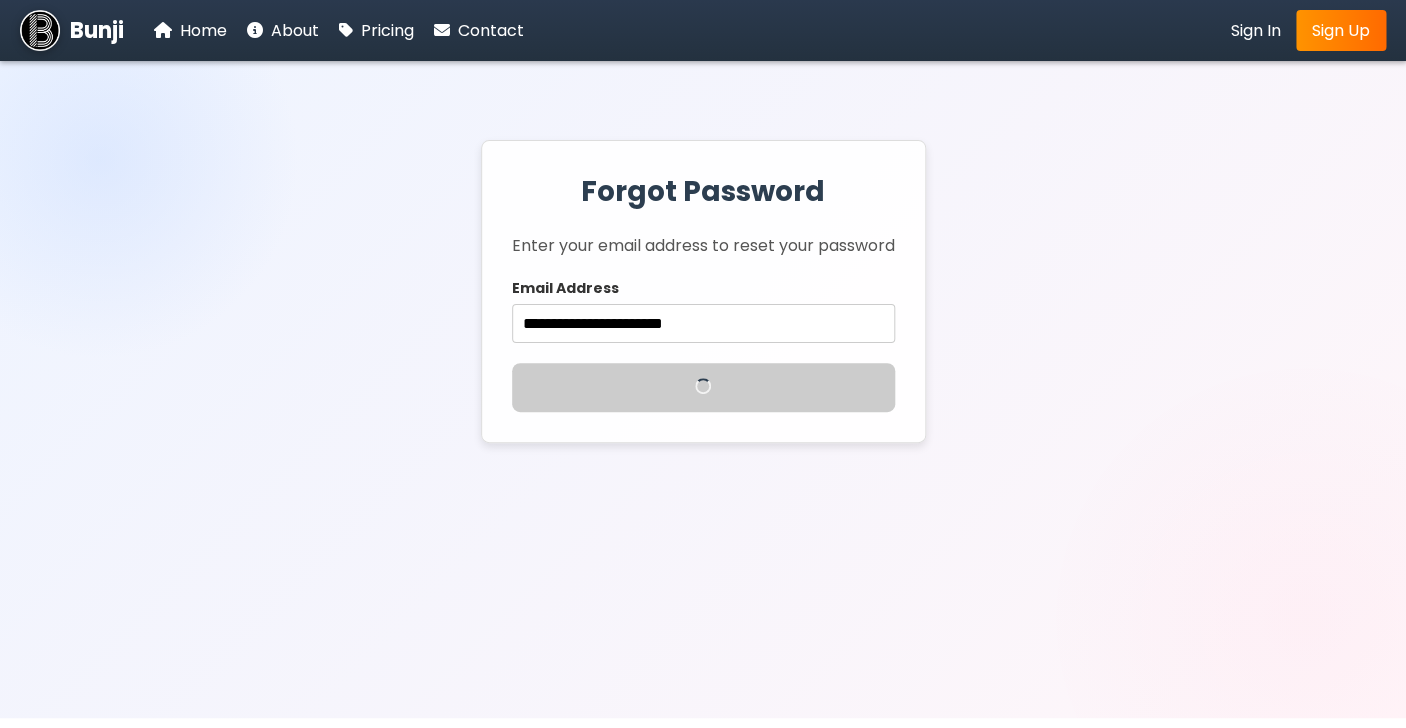 type 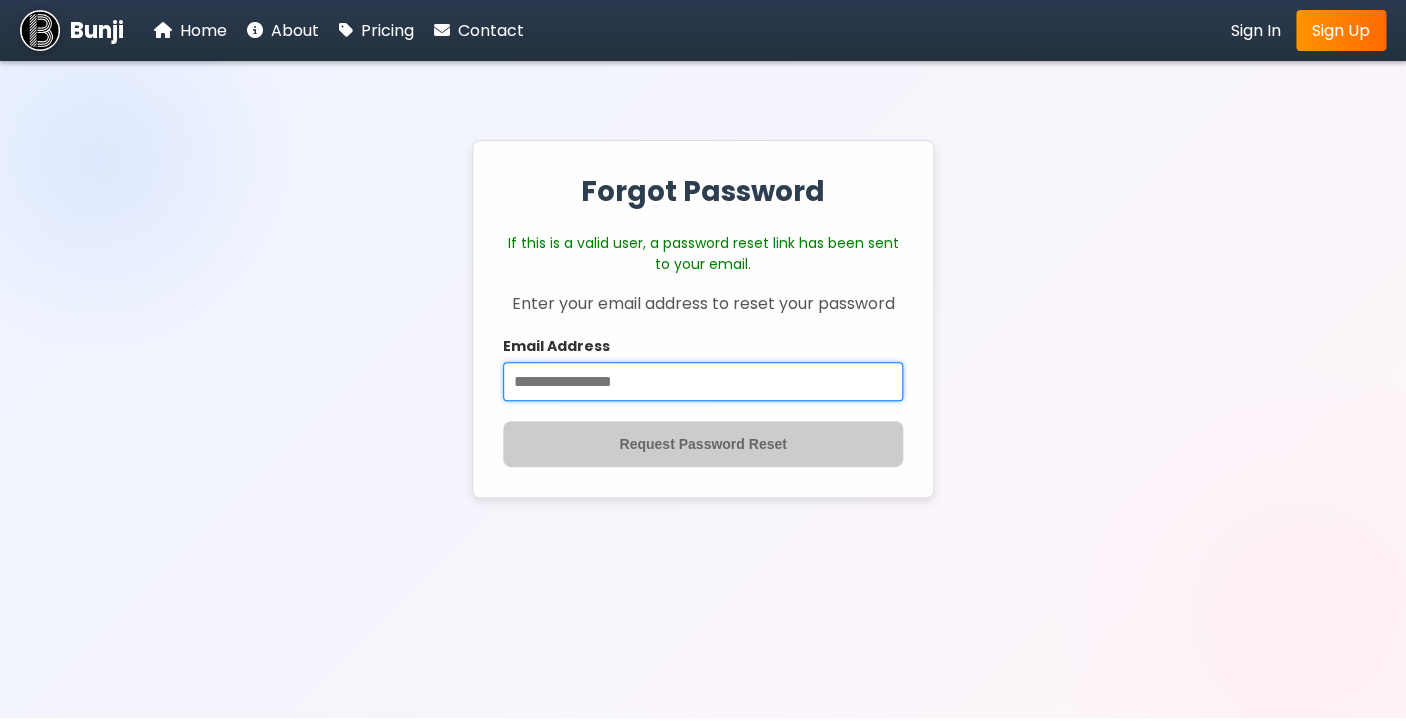 click on "Email Address" at bounding box center [703, 381] 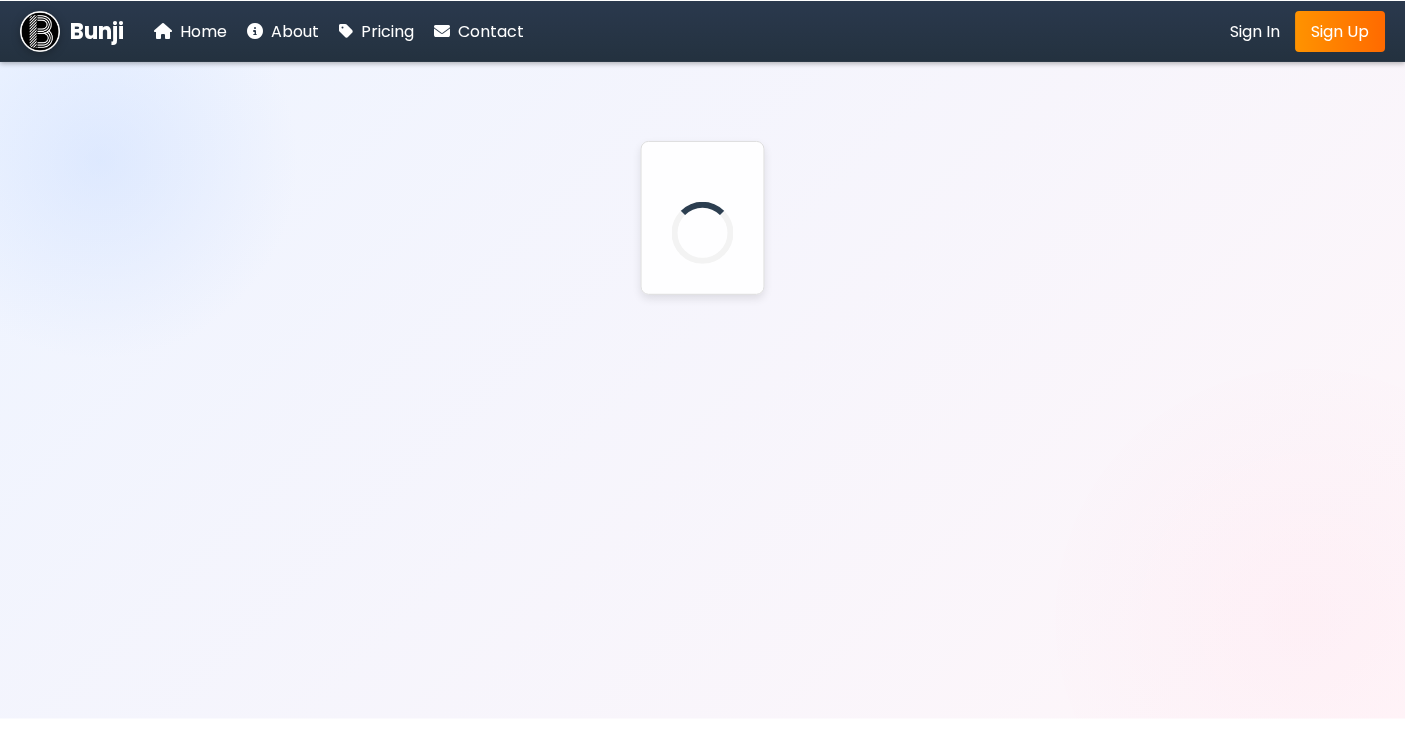 scroll, scrollTop: 0, scrollLeft: 0, axis: both 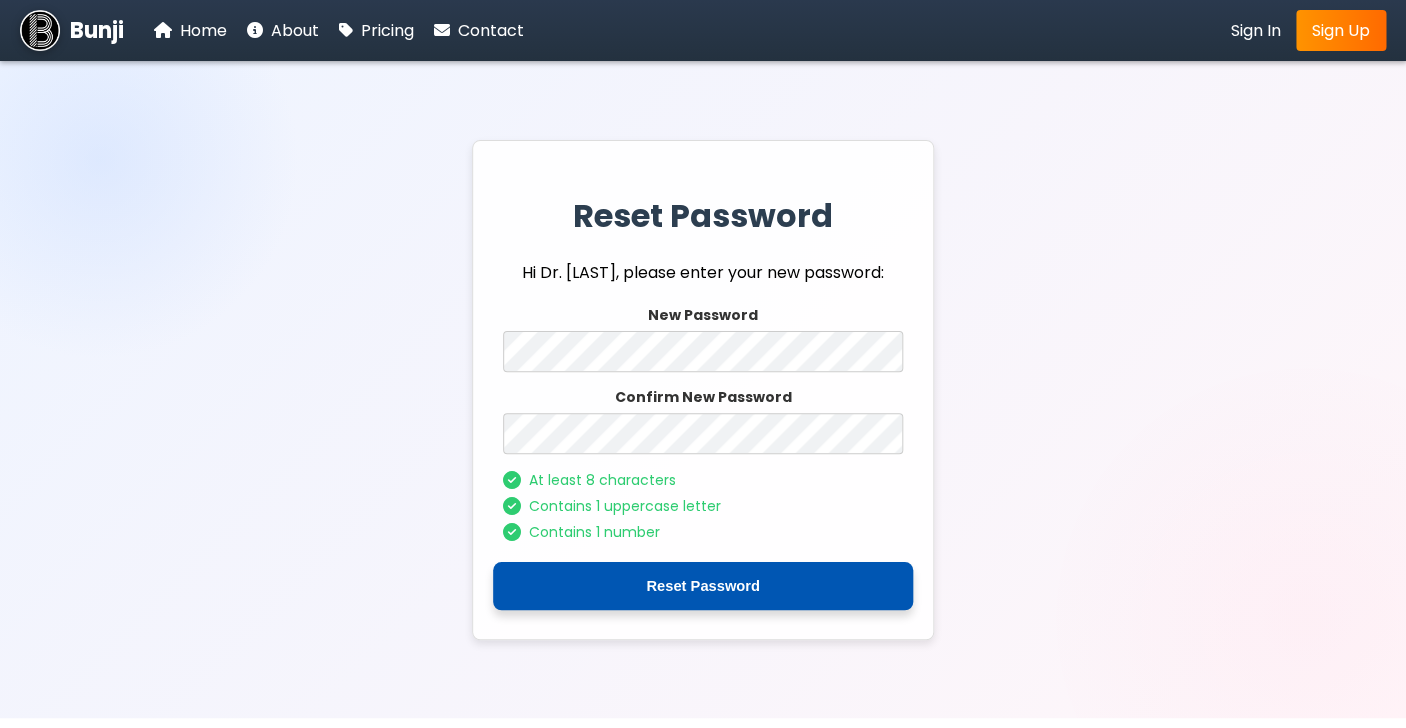 click on "Reset Password" 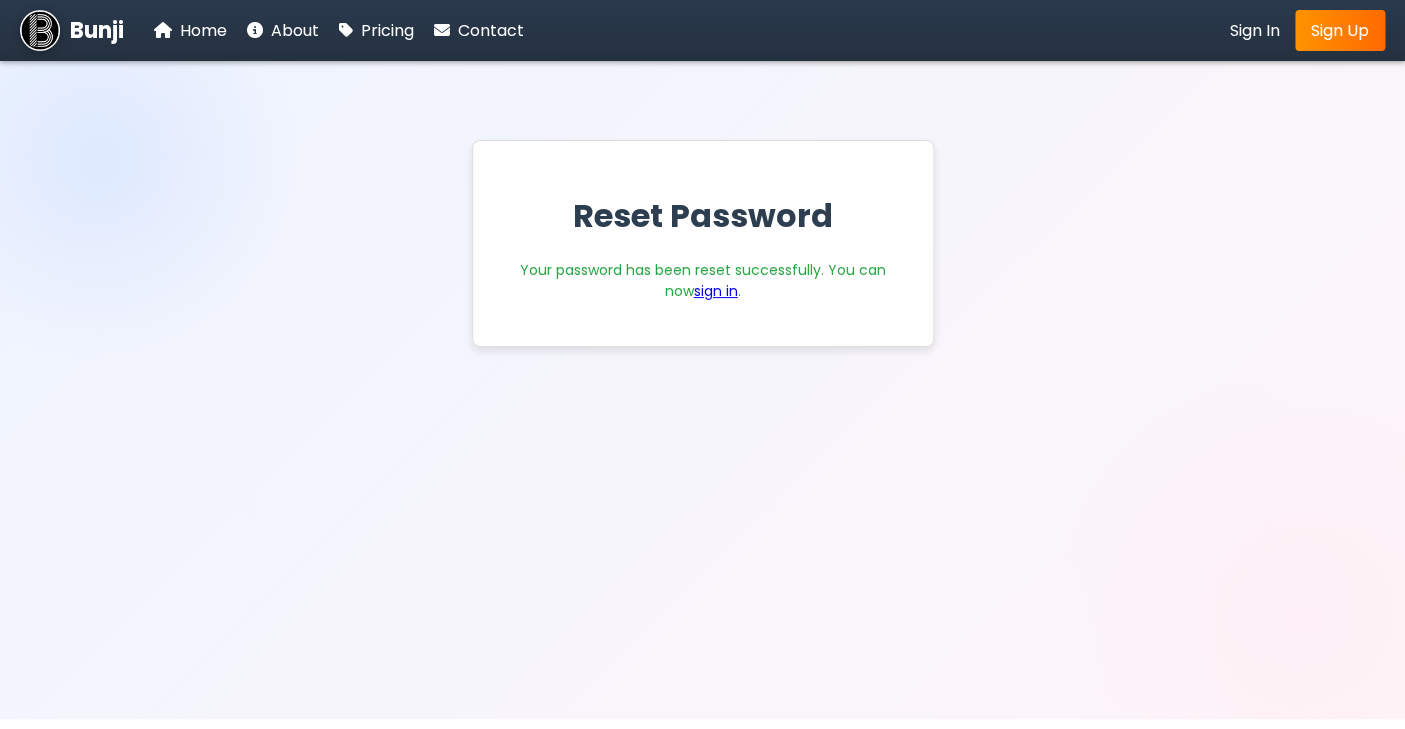 click on "sign in" 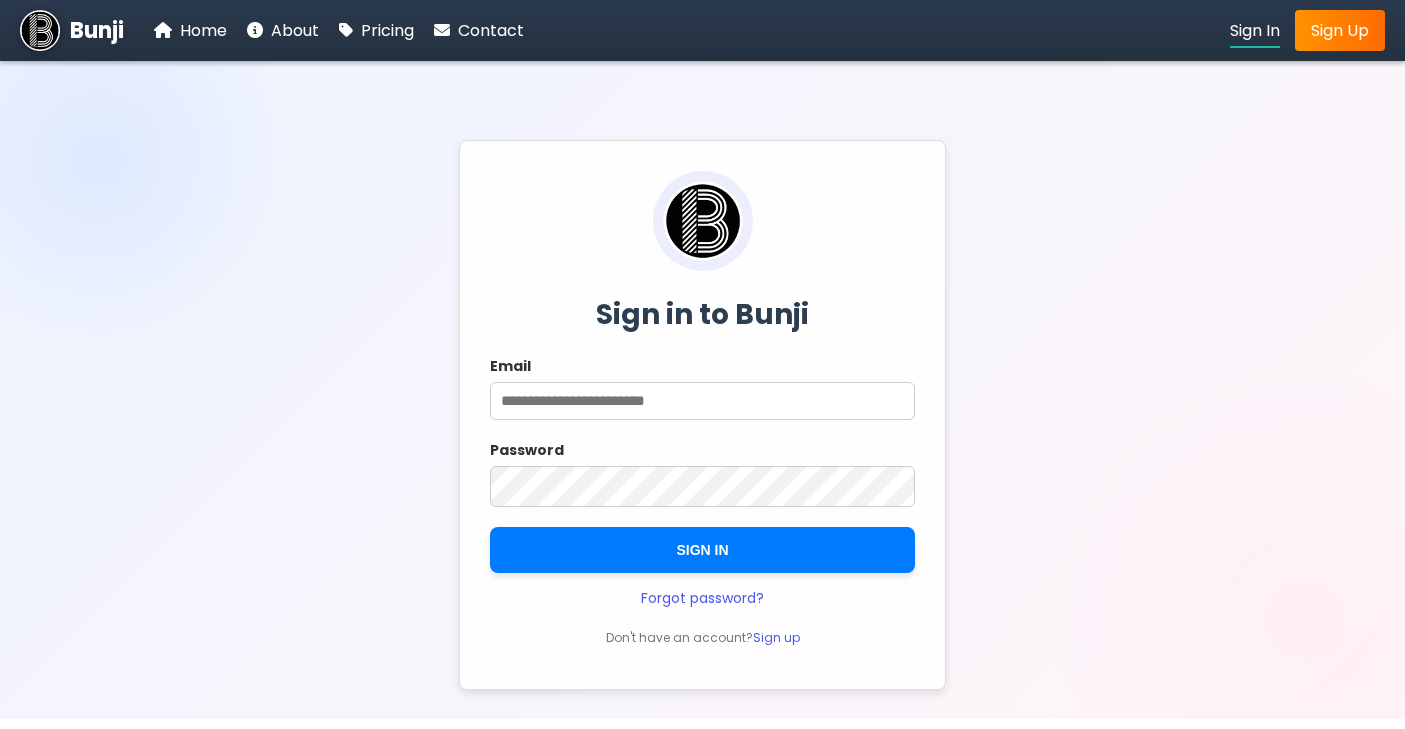 scroll, scrollTop: 0, scrollLeft: 0, axis: both 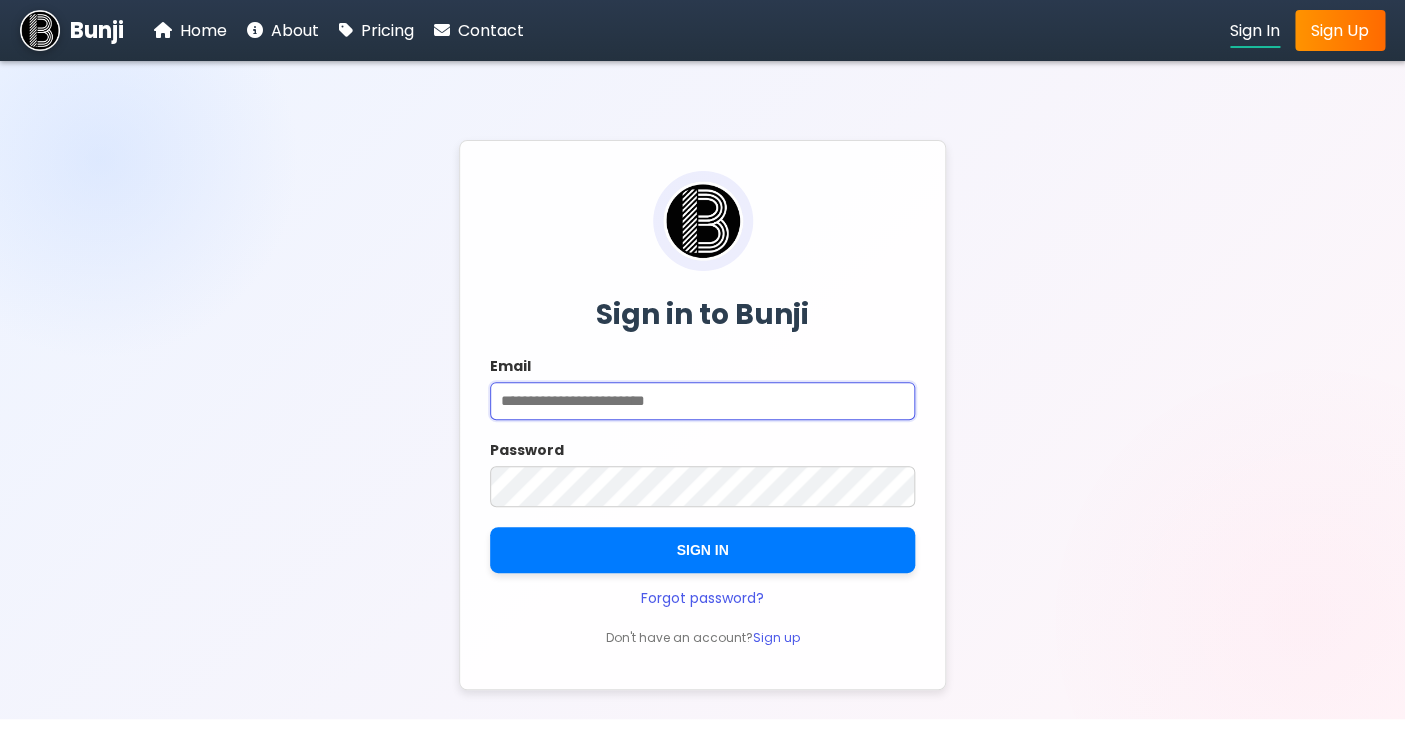 click on "Email" at bounding box center [702, 401] 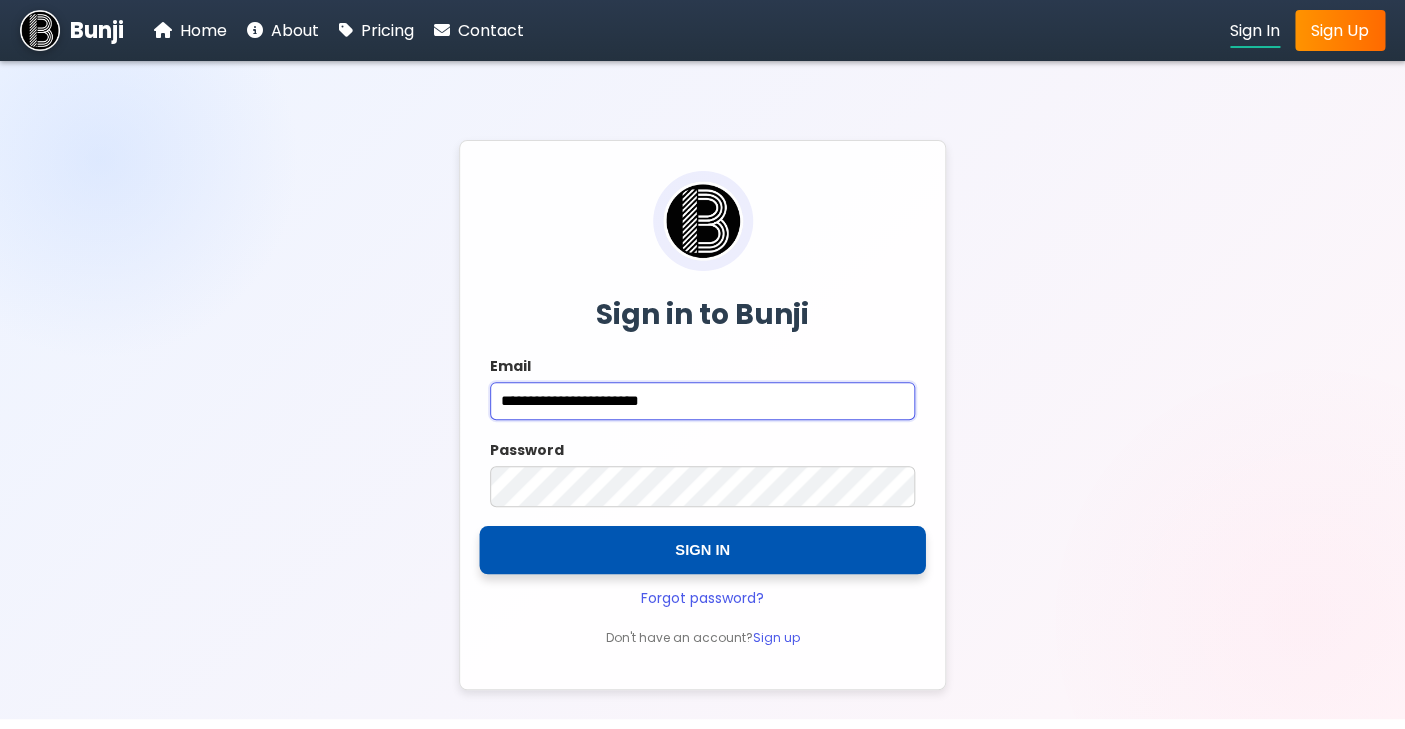 type on "**********" 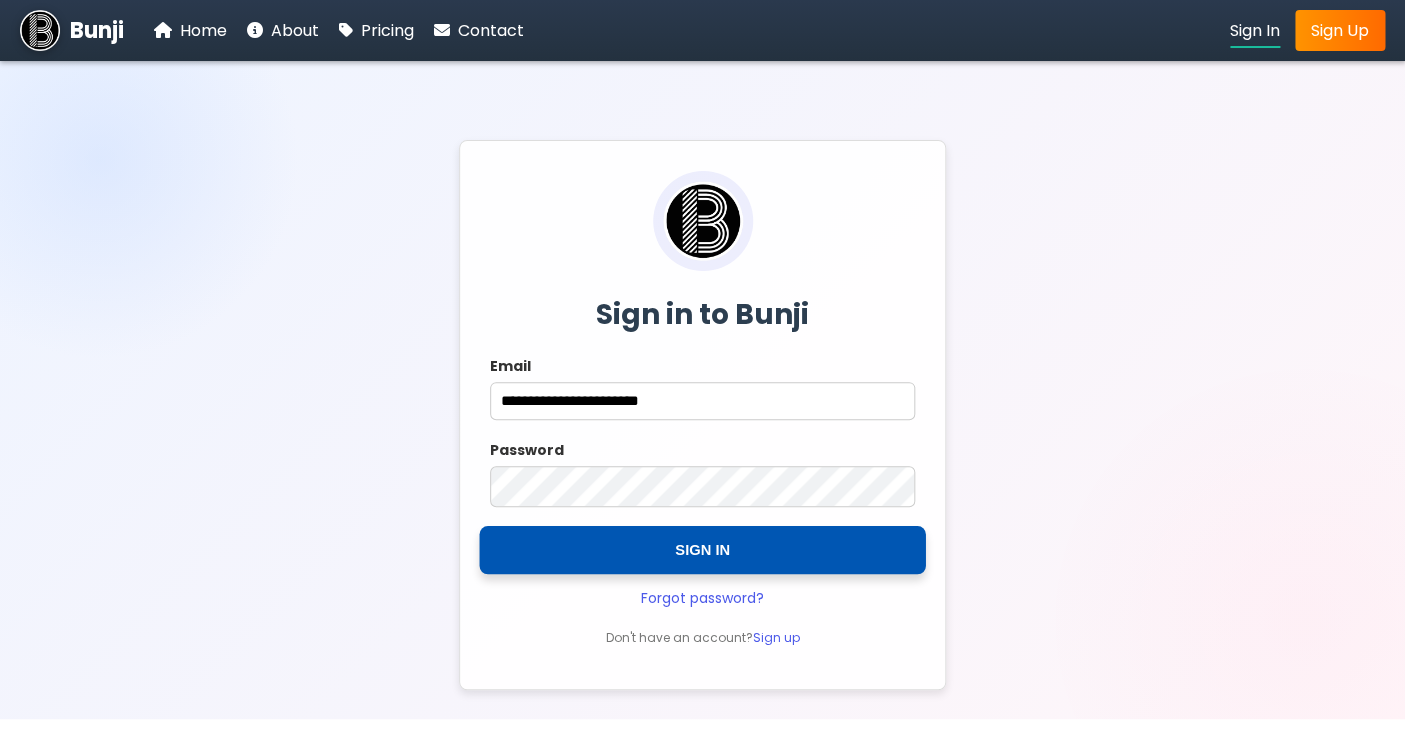click on "SIGN IN" 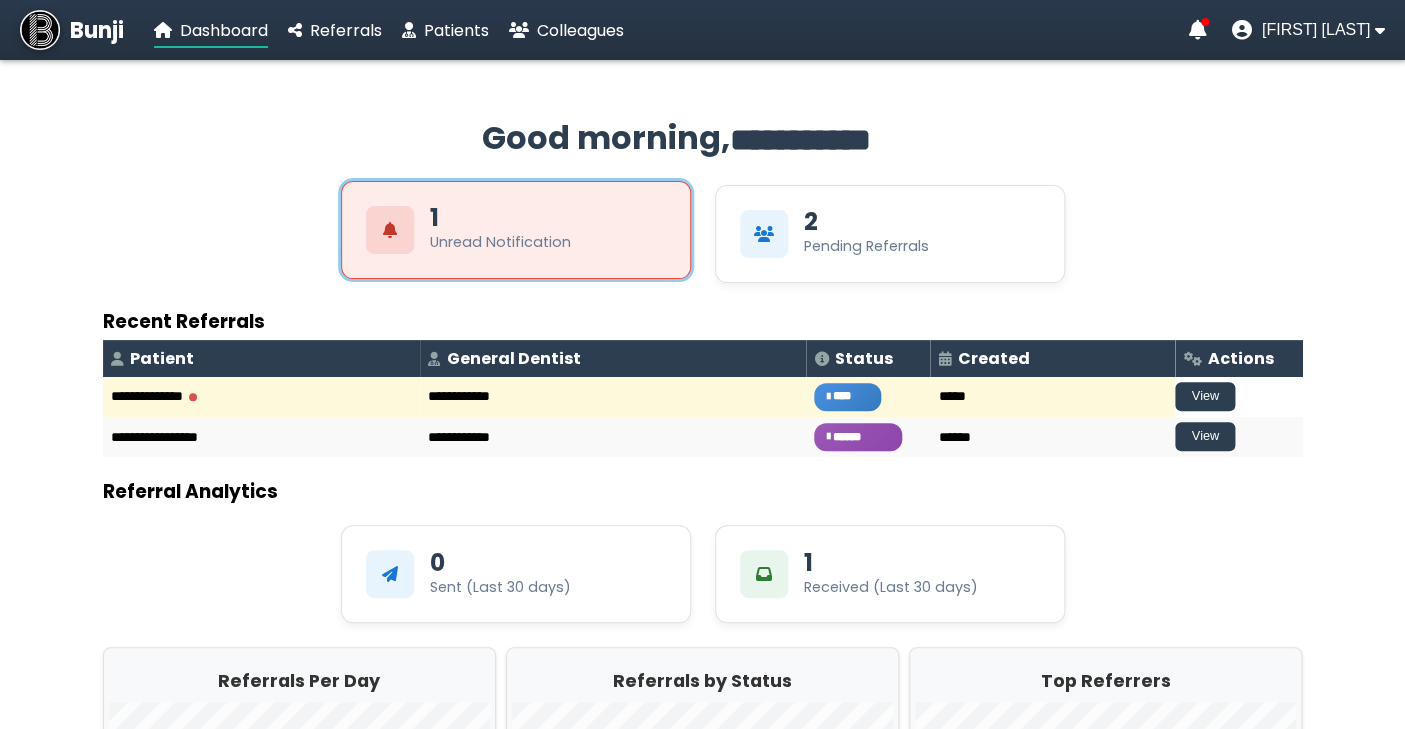 click on "Unread Notification" 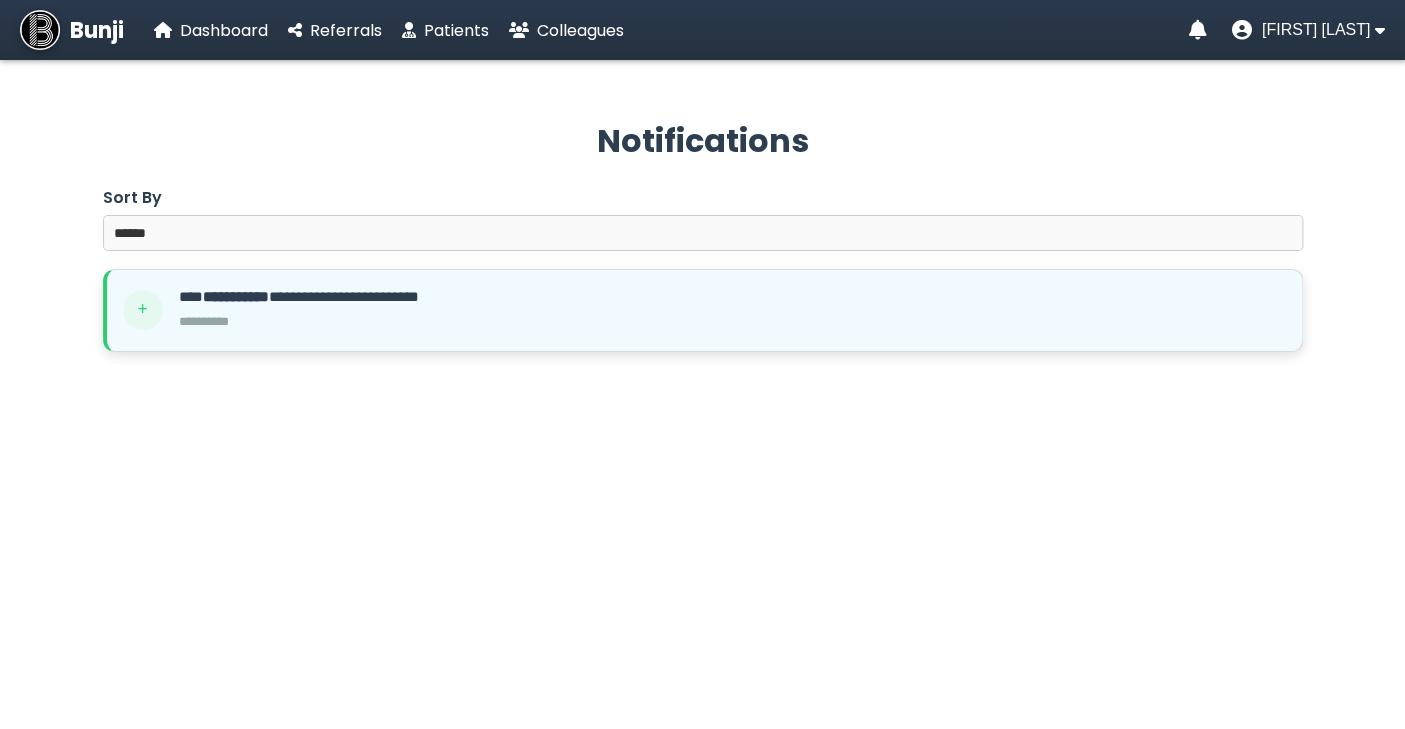click on "**********" 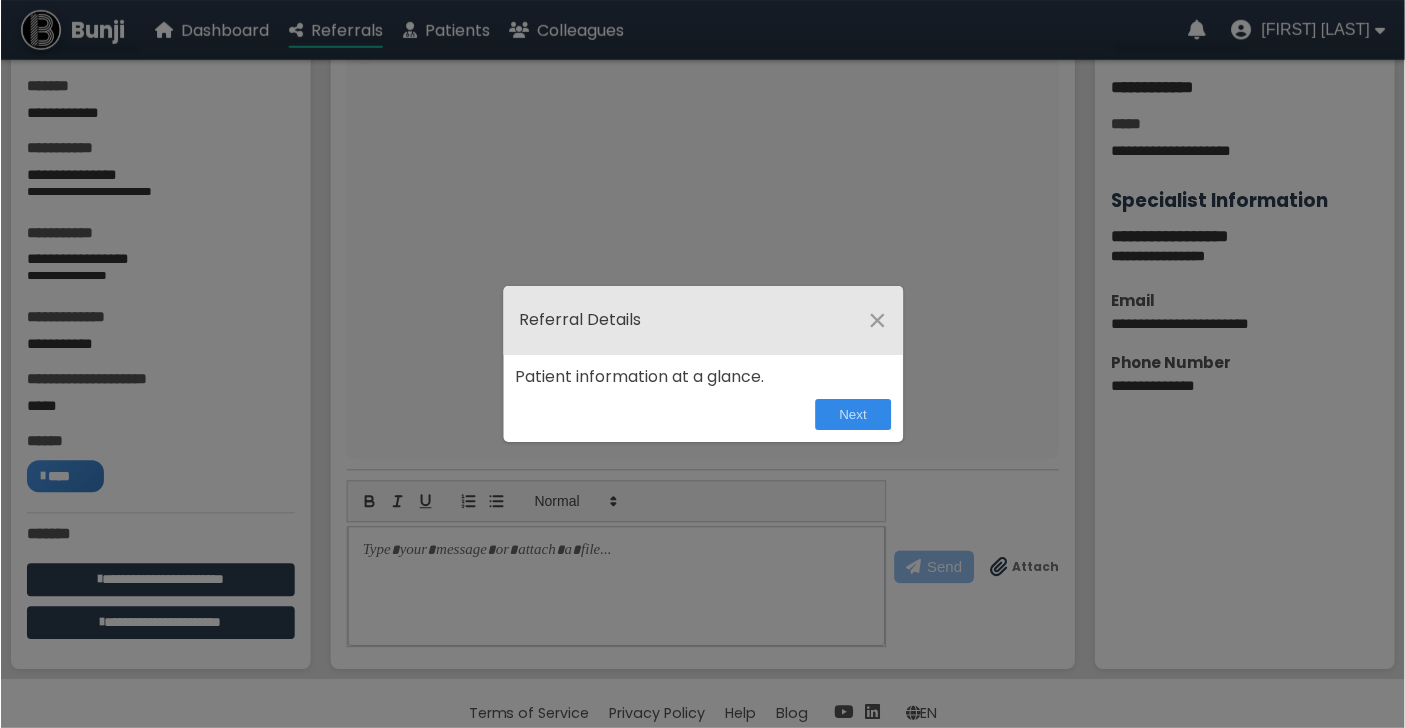 scroll, scrollTop: 50, scrollLeft: 0, axis: vertical 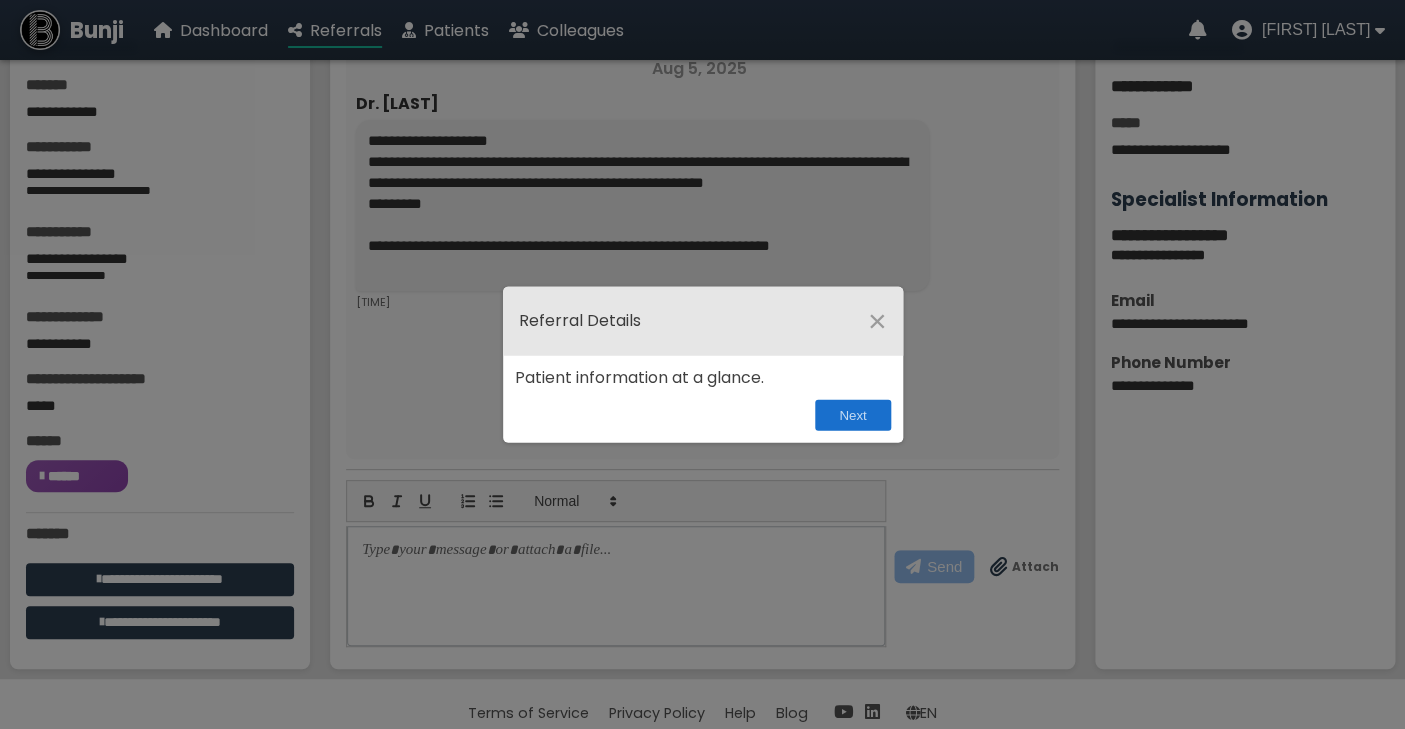 click on "Next" at bounding box center [852, 415] 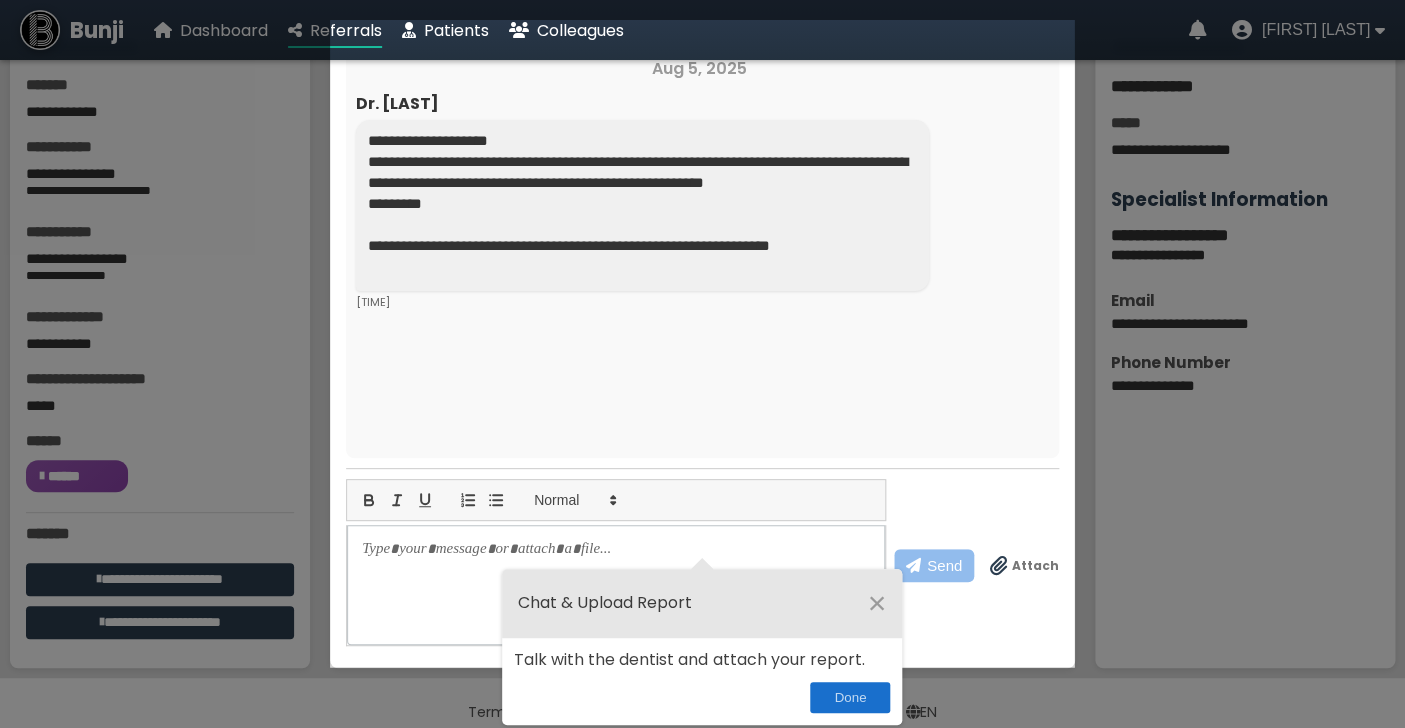 click on "Done" at bounding box center [850, 697] 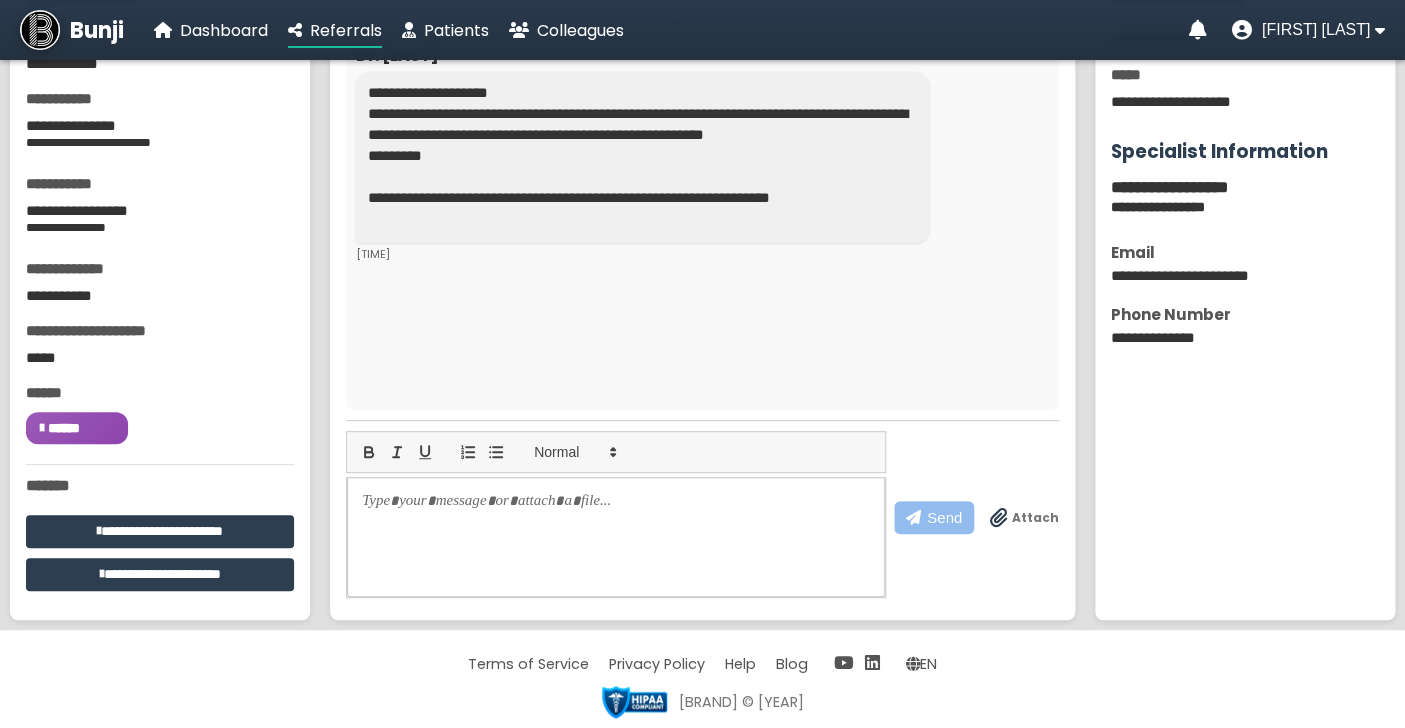 scroll, scrollTop: 0, scrollLeft: 0, axis: both 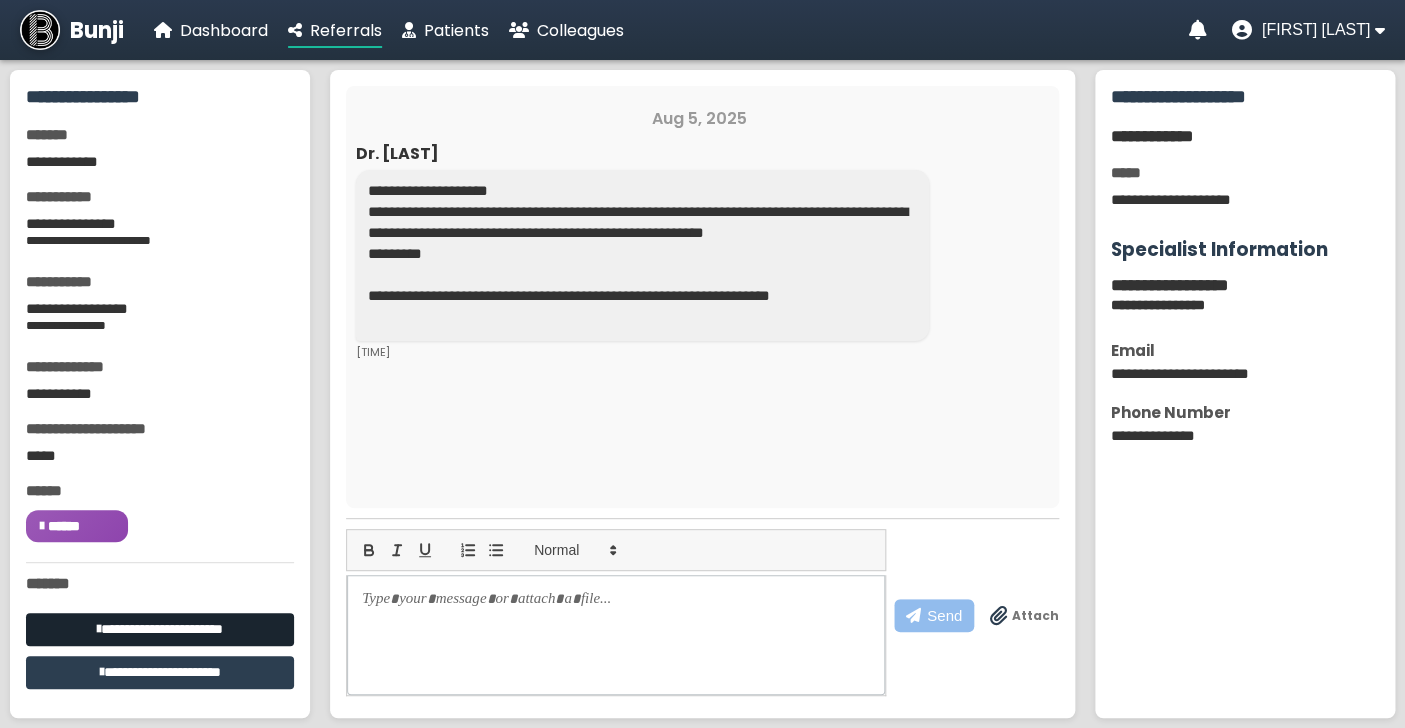 click on "**********" 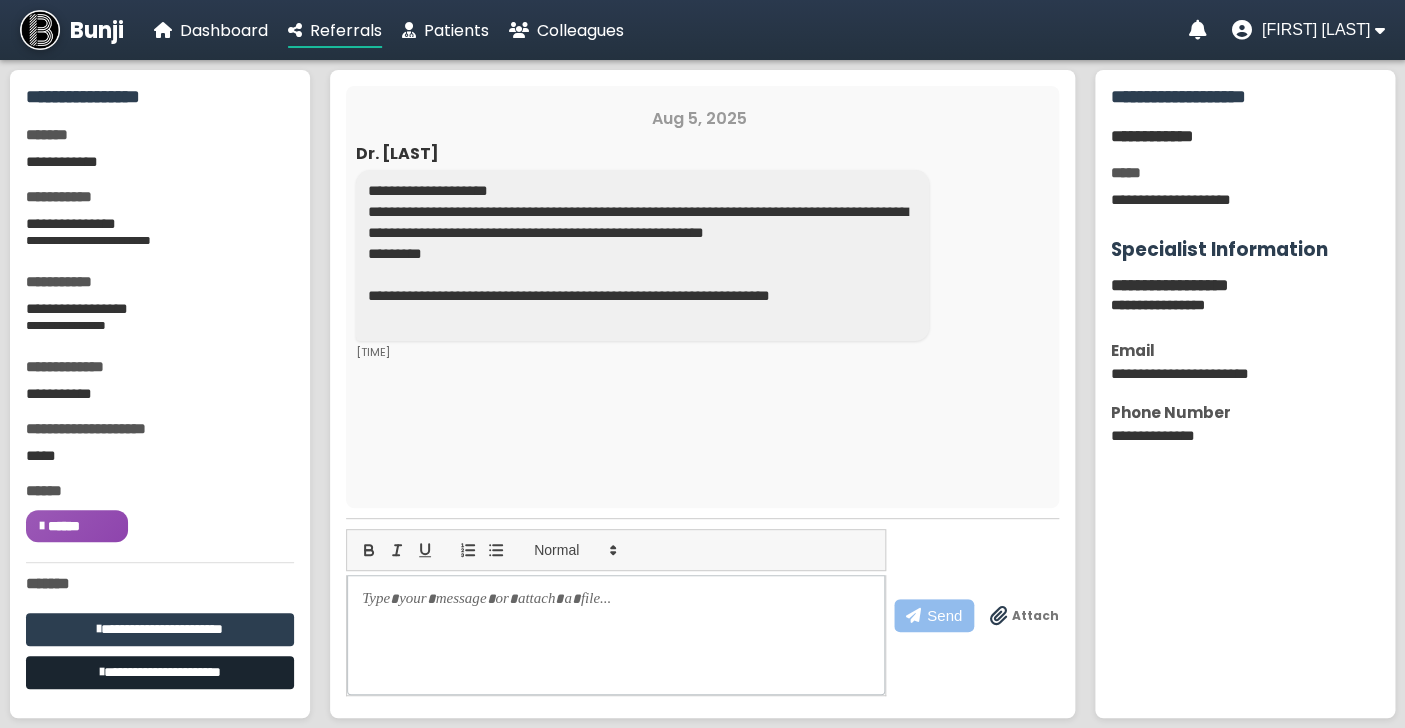 click on "**********" 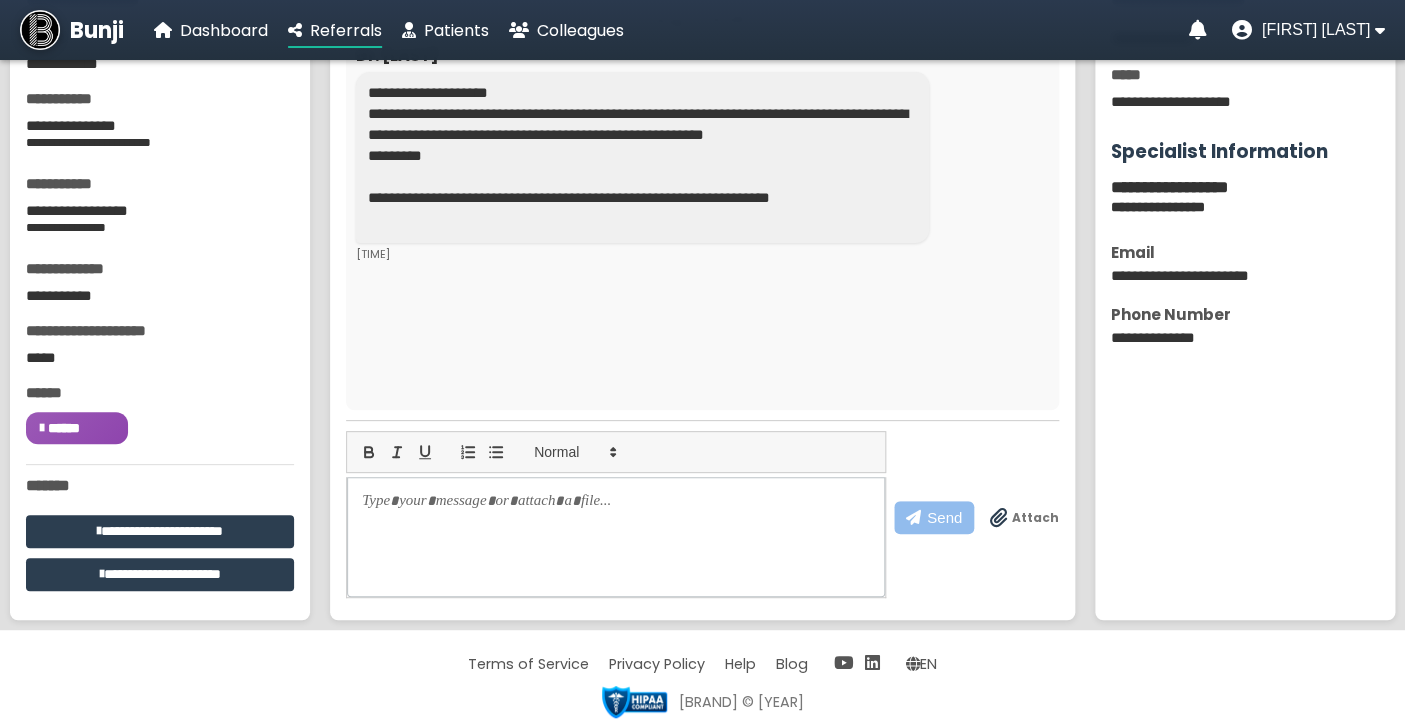 scroll, scrollTop: 0, scrollLeft: 0, axis: both 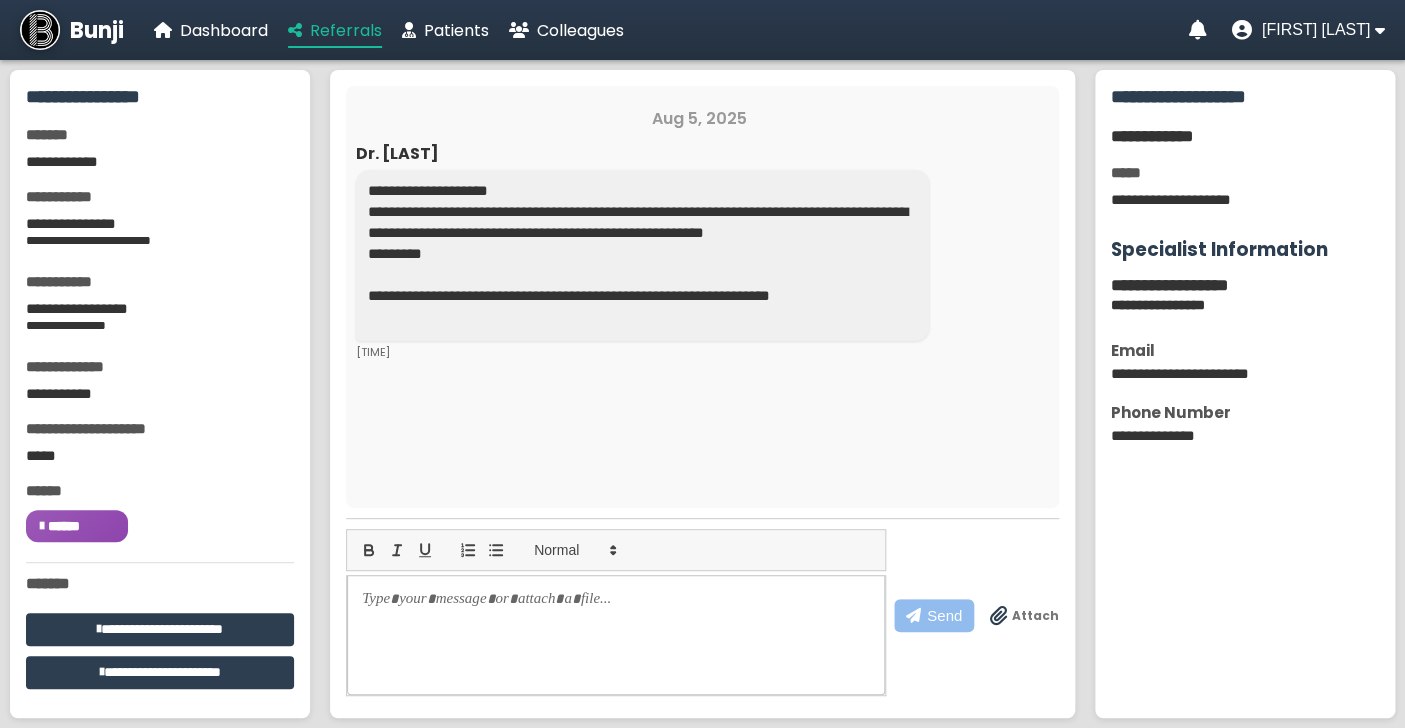 click on "Referrals" at bounding box center (346, 30) 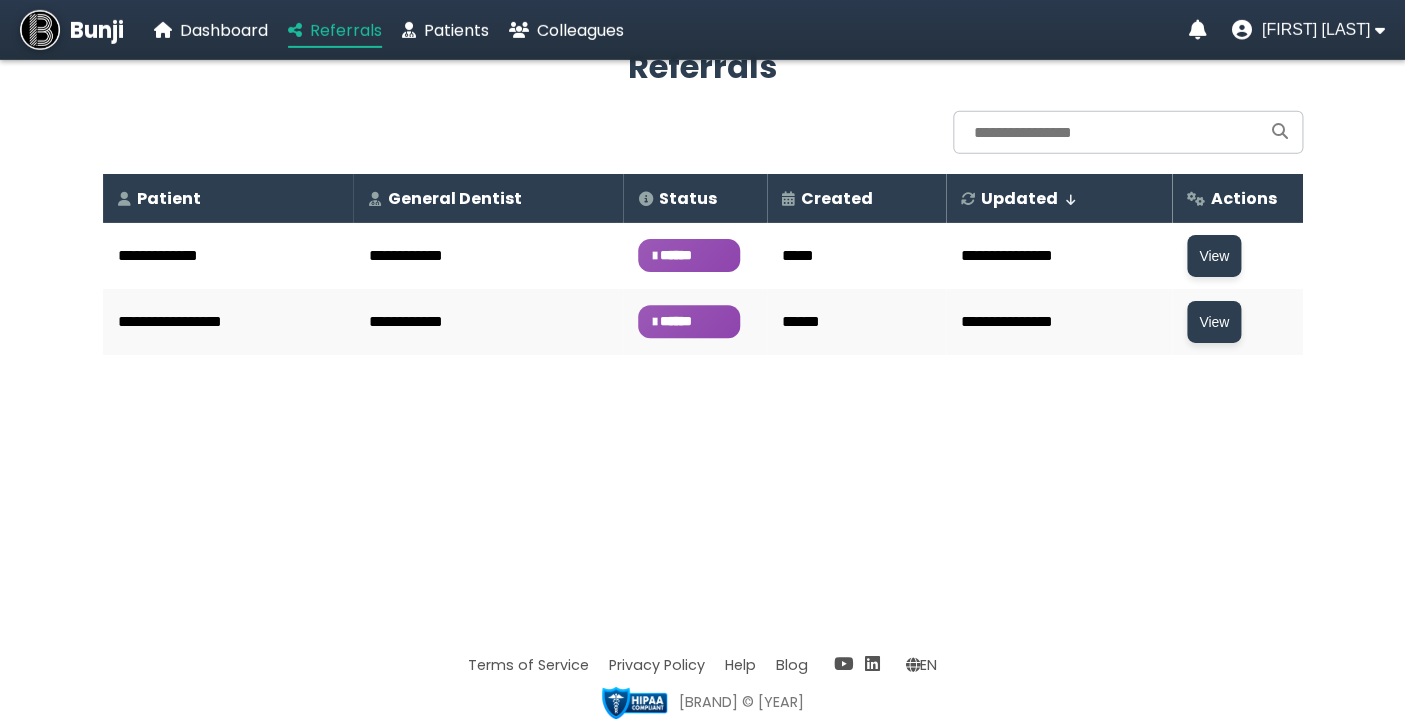 scroll, scrollTop: 74, scrollLeft: 0, axis: vertical 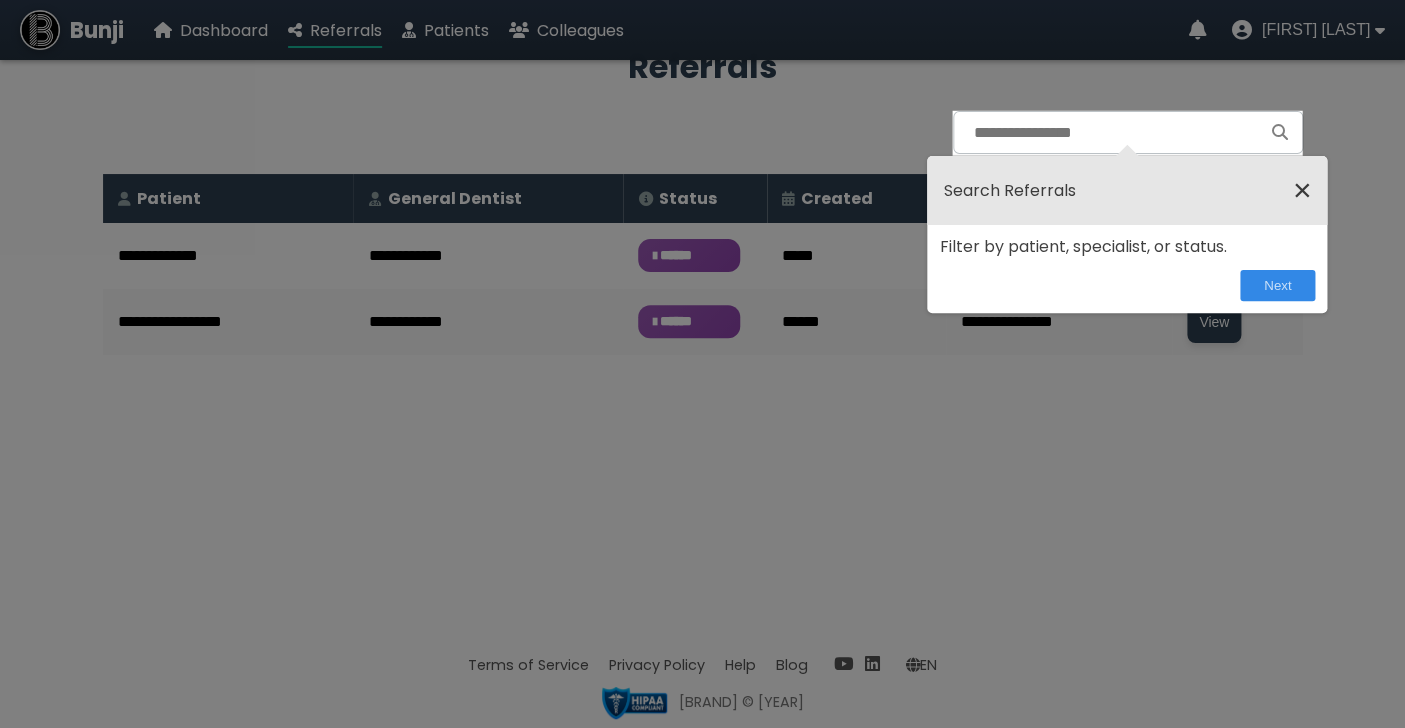 click on "×" at bounding box center [1302, 190] 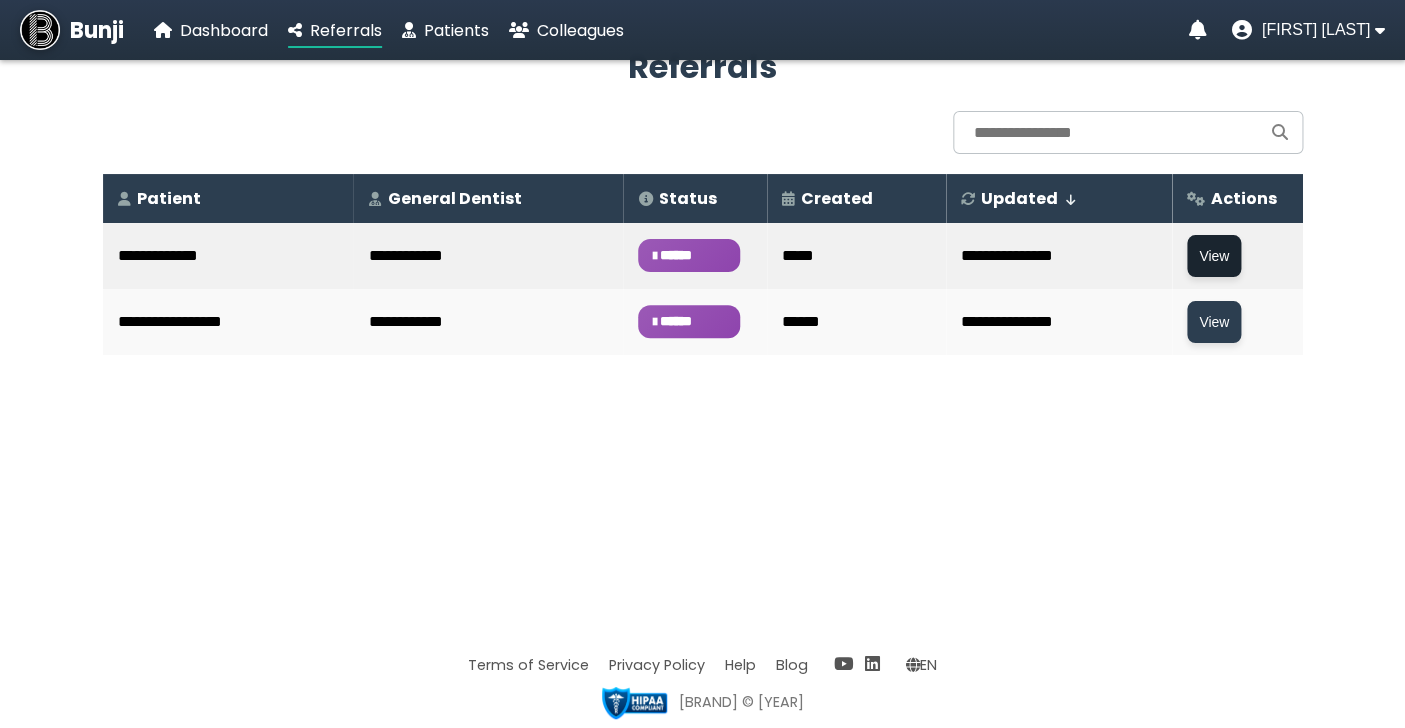 click on "View" at bounding box center (1214, 256) 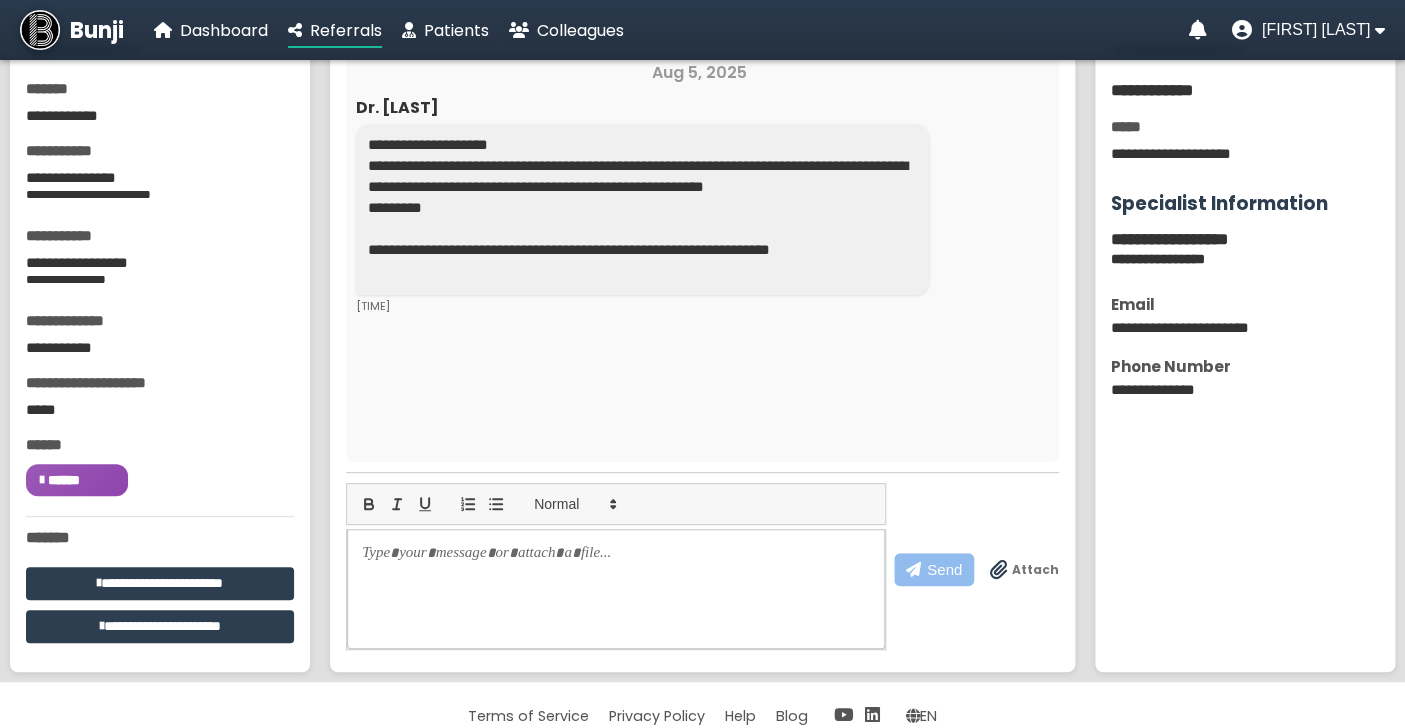 scroll, scrollTop: 0, scrollLeft: 0, axis: both 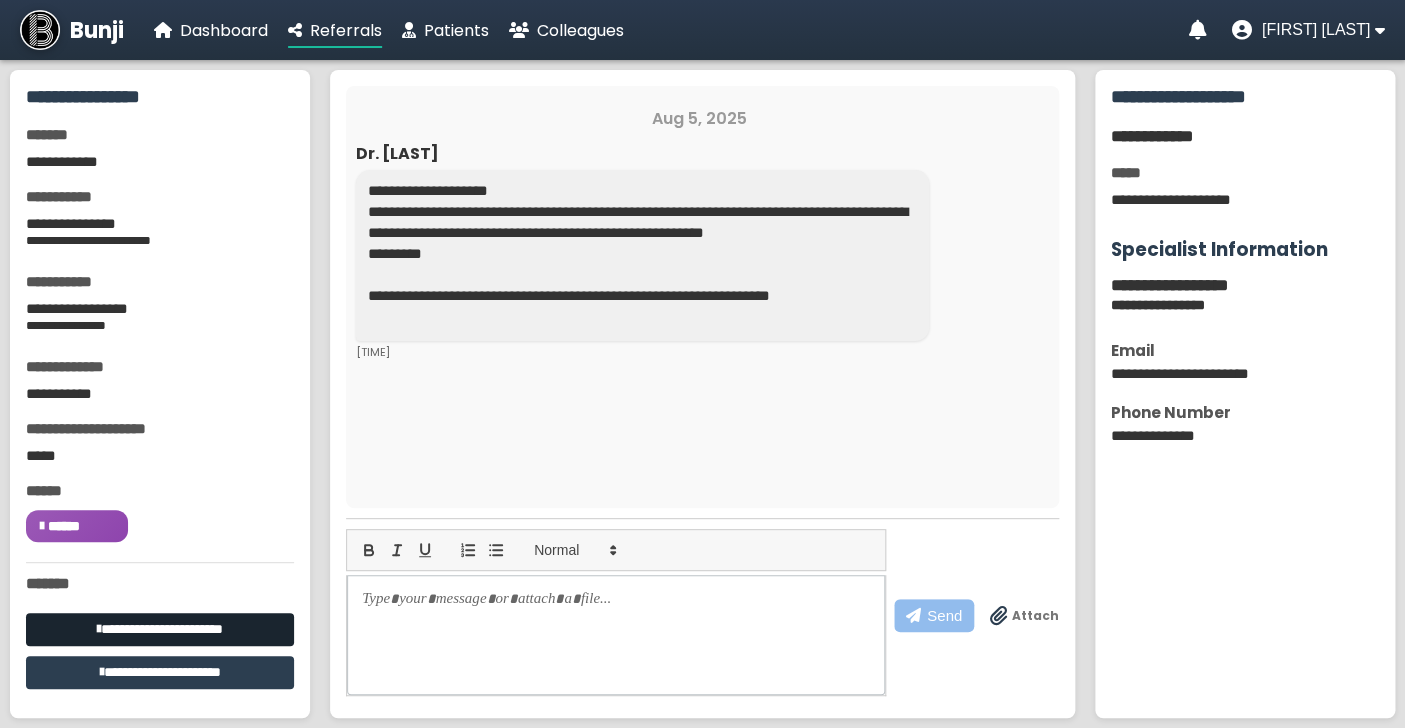 click on "**********" 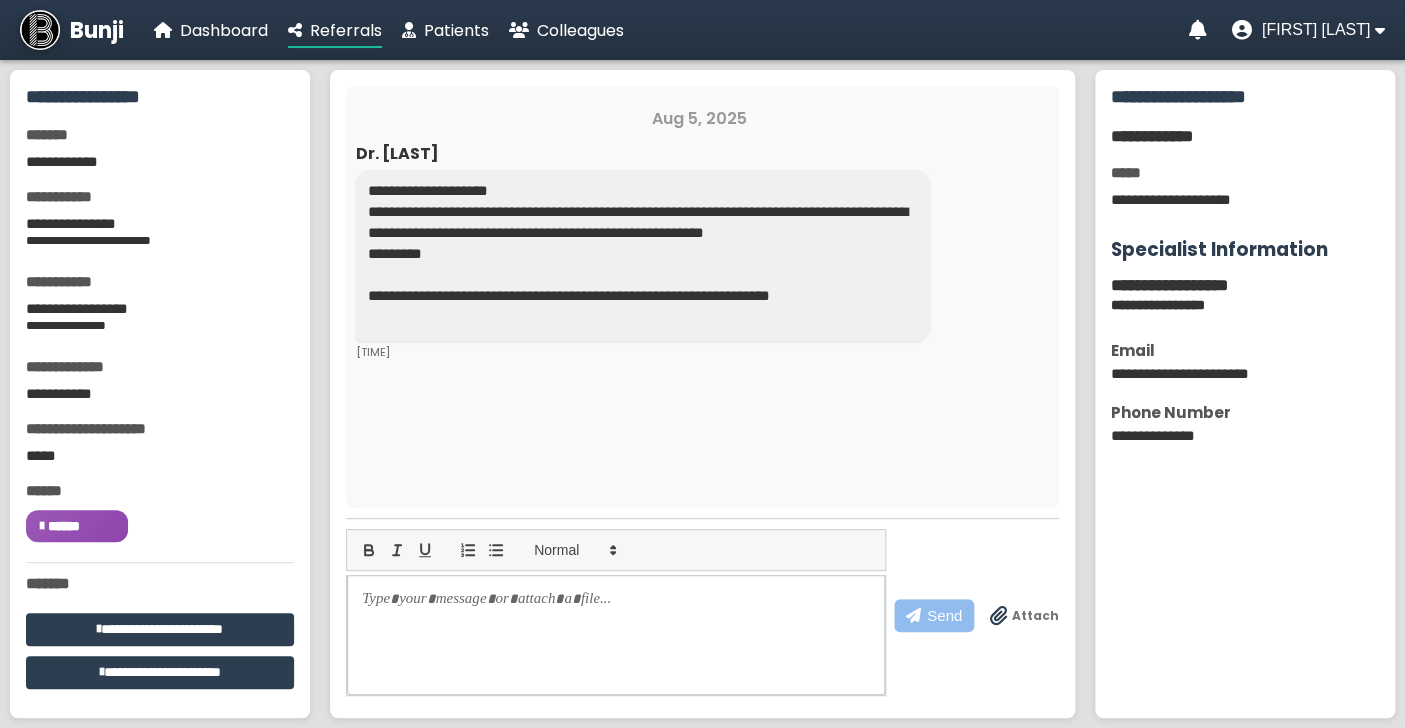 click on "*******" 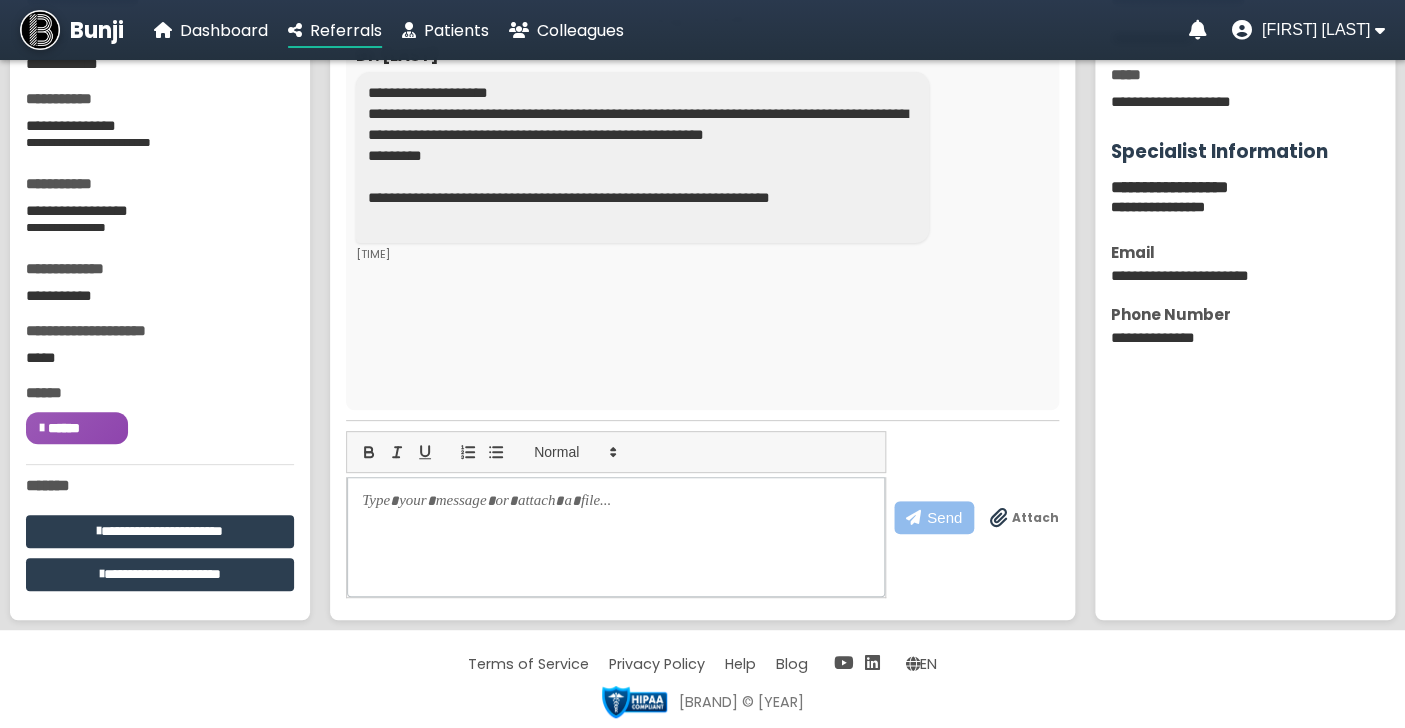 scroll, scrollTop: 0, scrollLeft: 0, axis: both 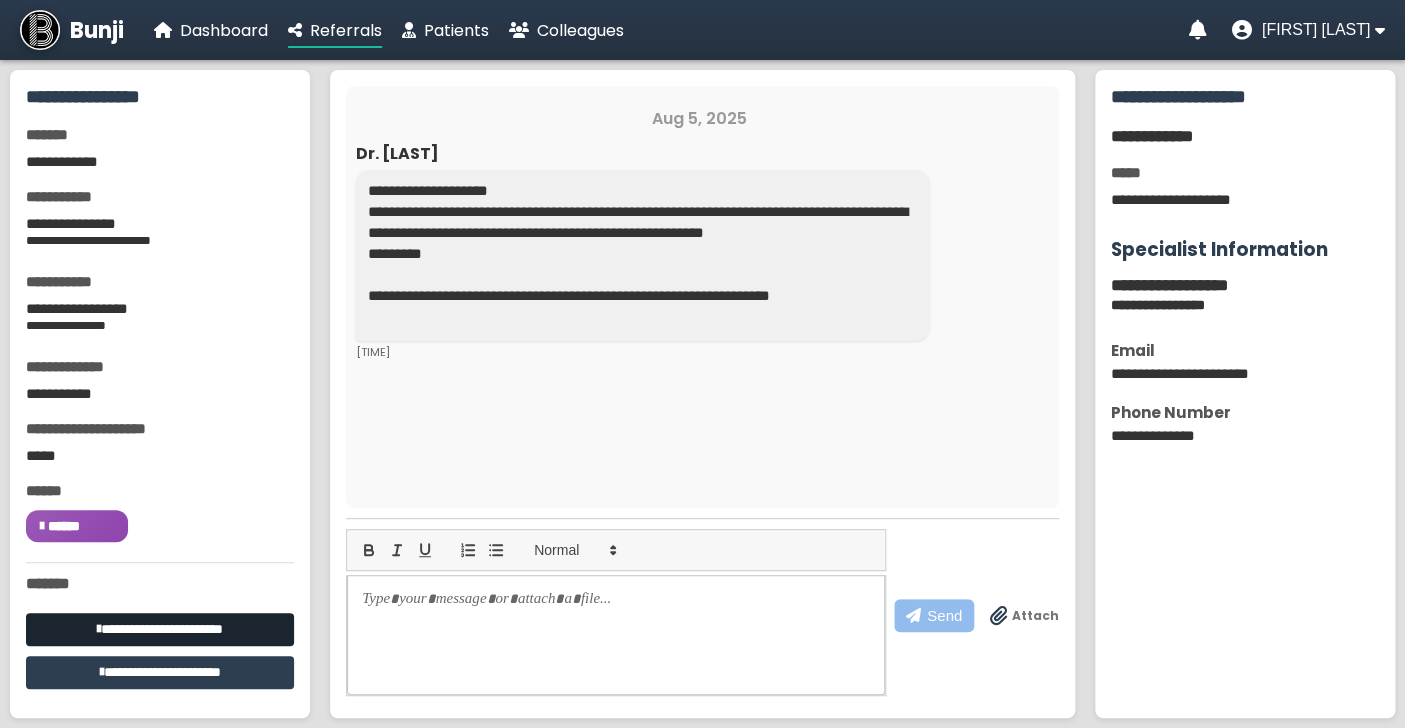 click on "**********" 